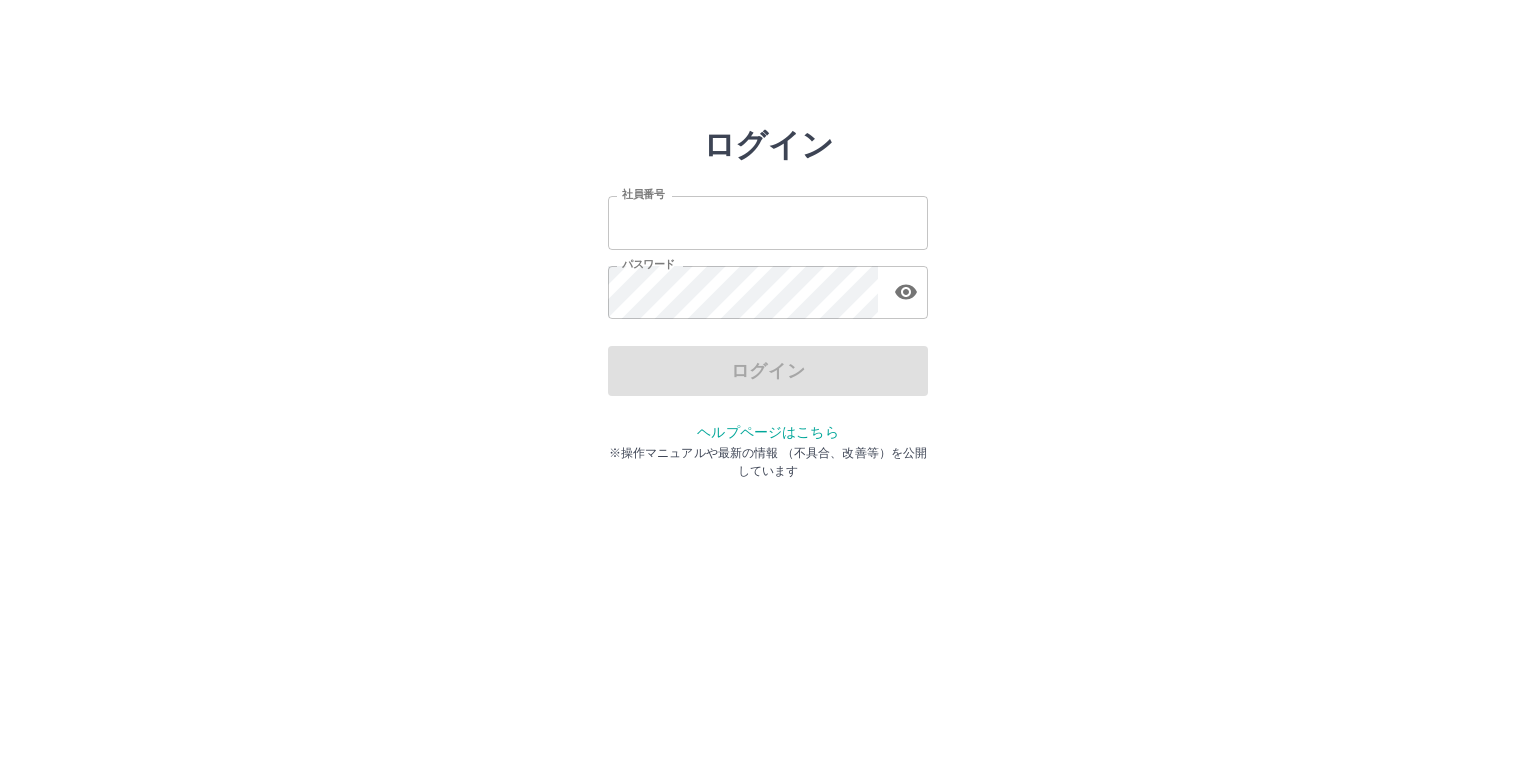 scroll, scrollTop: 0, scrollLeft: 0, axis: both 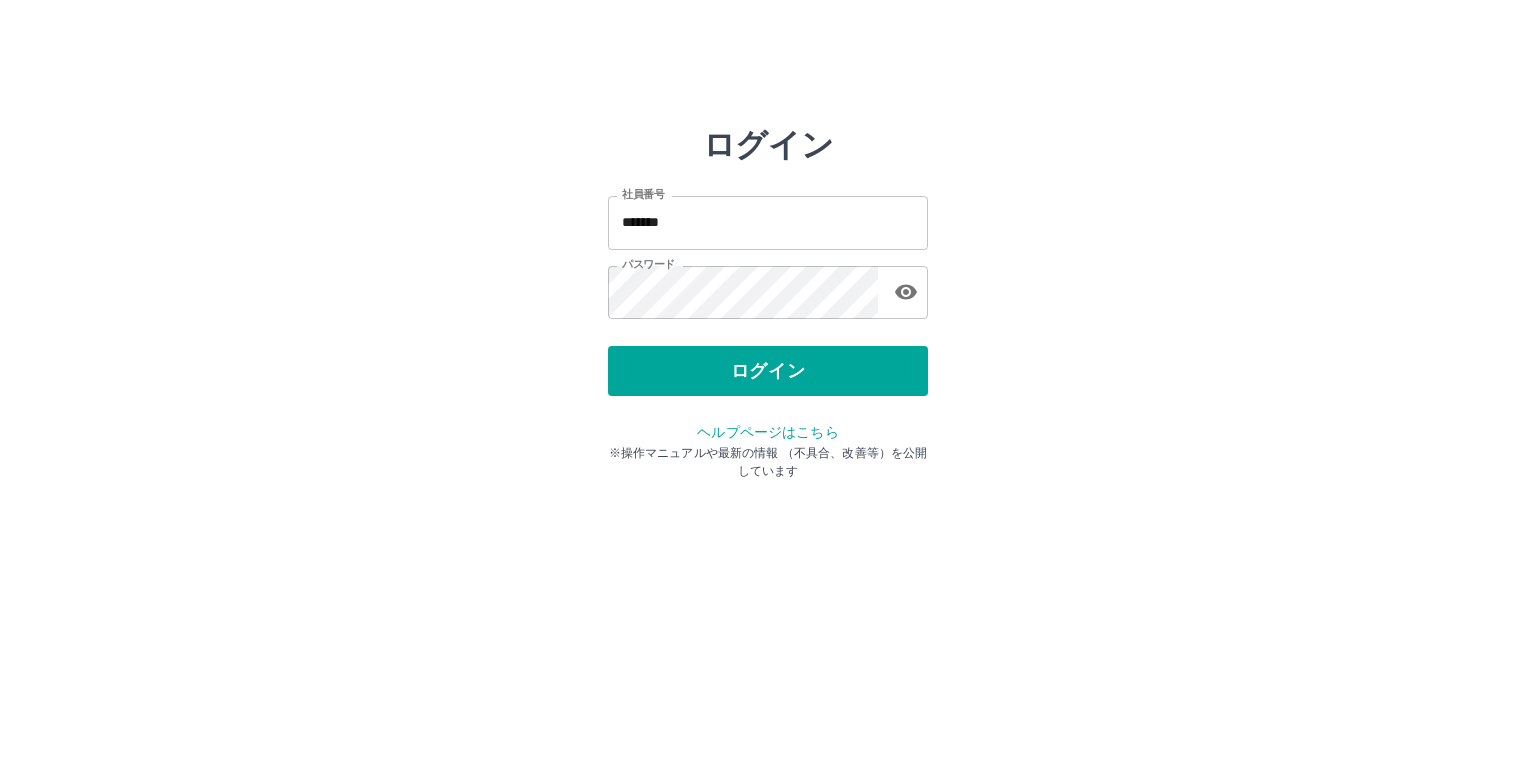 click on "ログイン 社員番号 ******* 社員番号 パスワード パスワード ログイン ヘルプページはこちら ※操作マニュアルや最新の情報 （不具合、改善等）を公開しています" at bounding box center (768, 223) 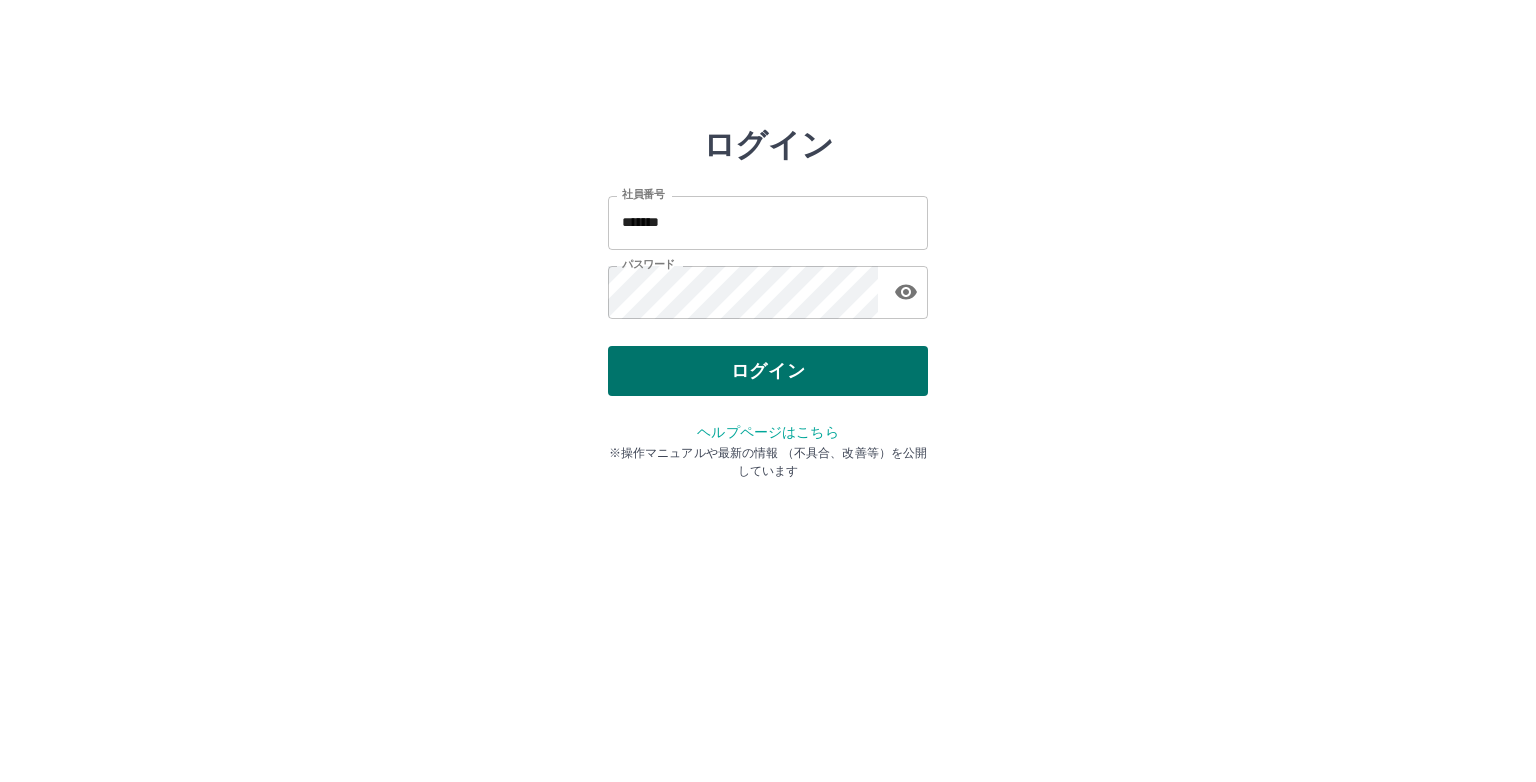 click on "ログイン" at bounding box center [768, 371] 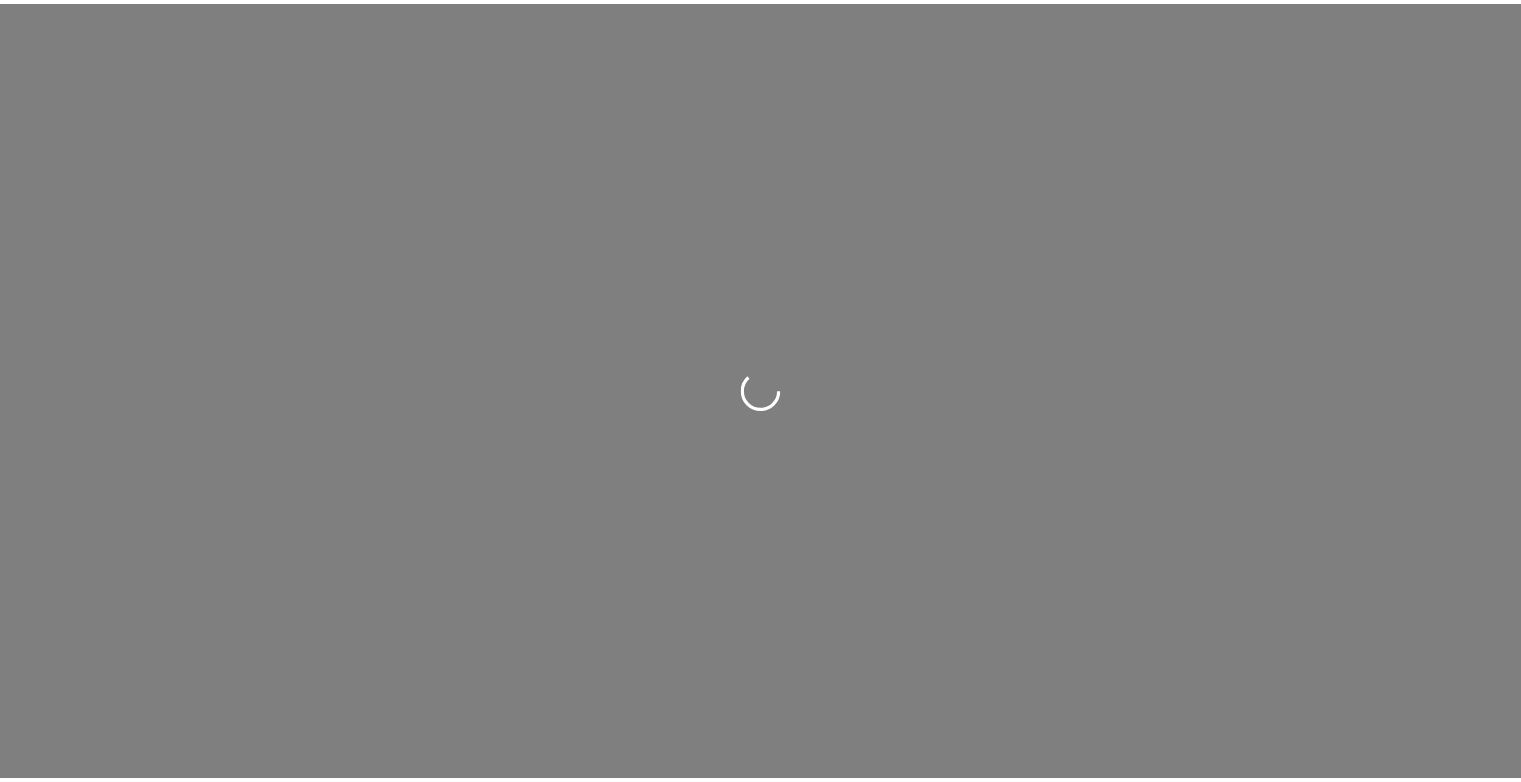 scroll, scrollTop: 0, scrollLeft: 0, axis: both 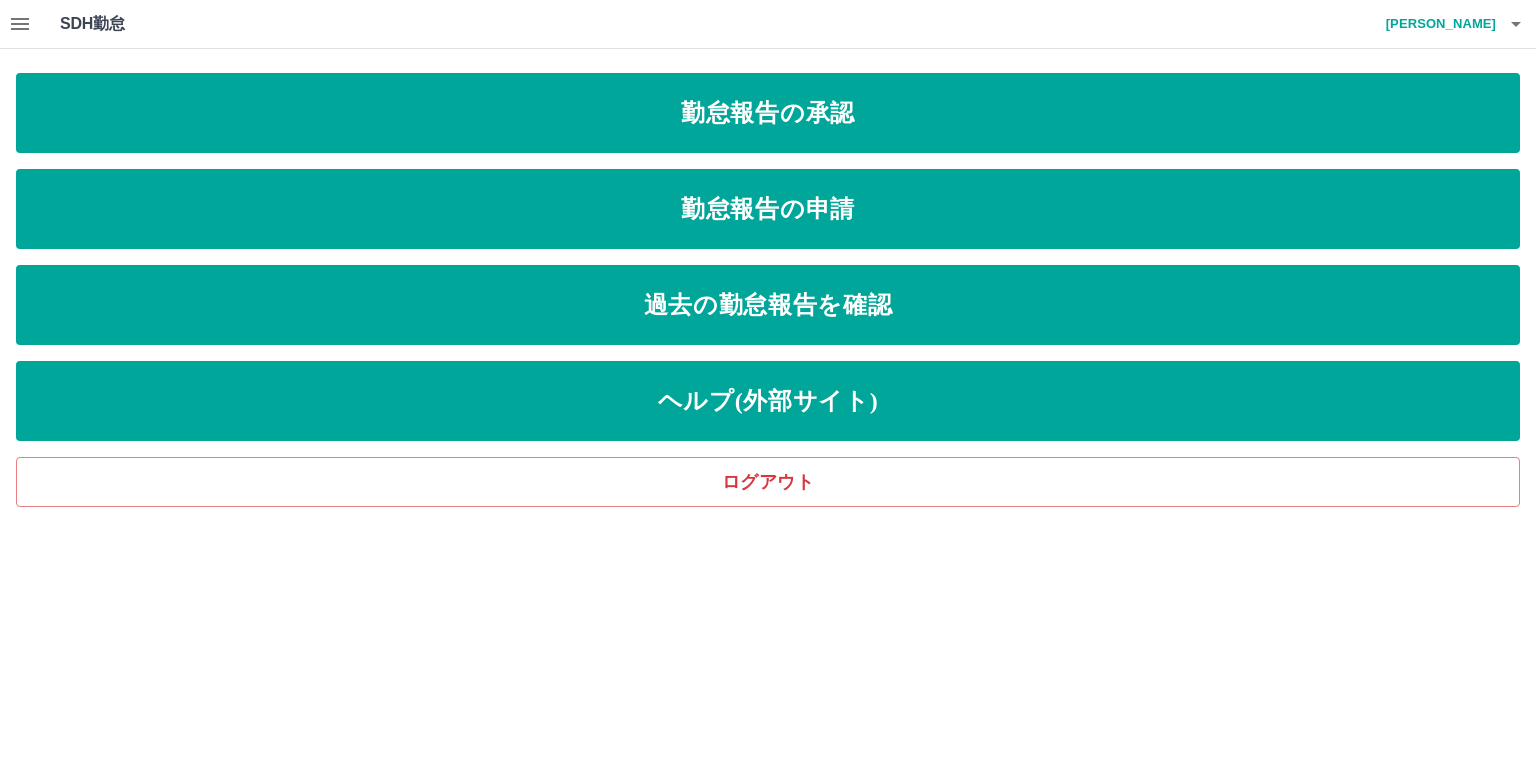 click 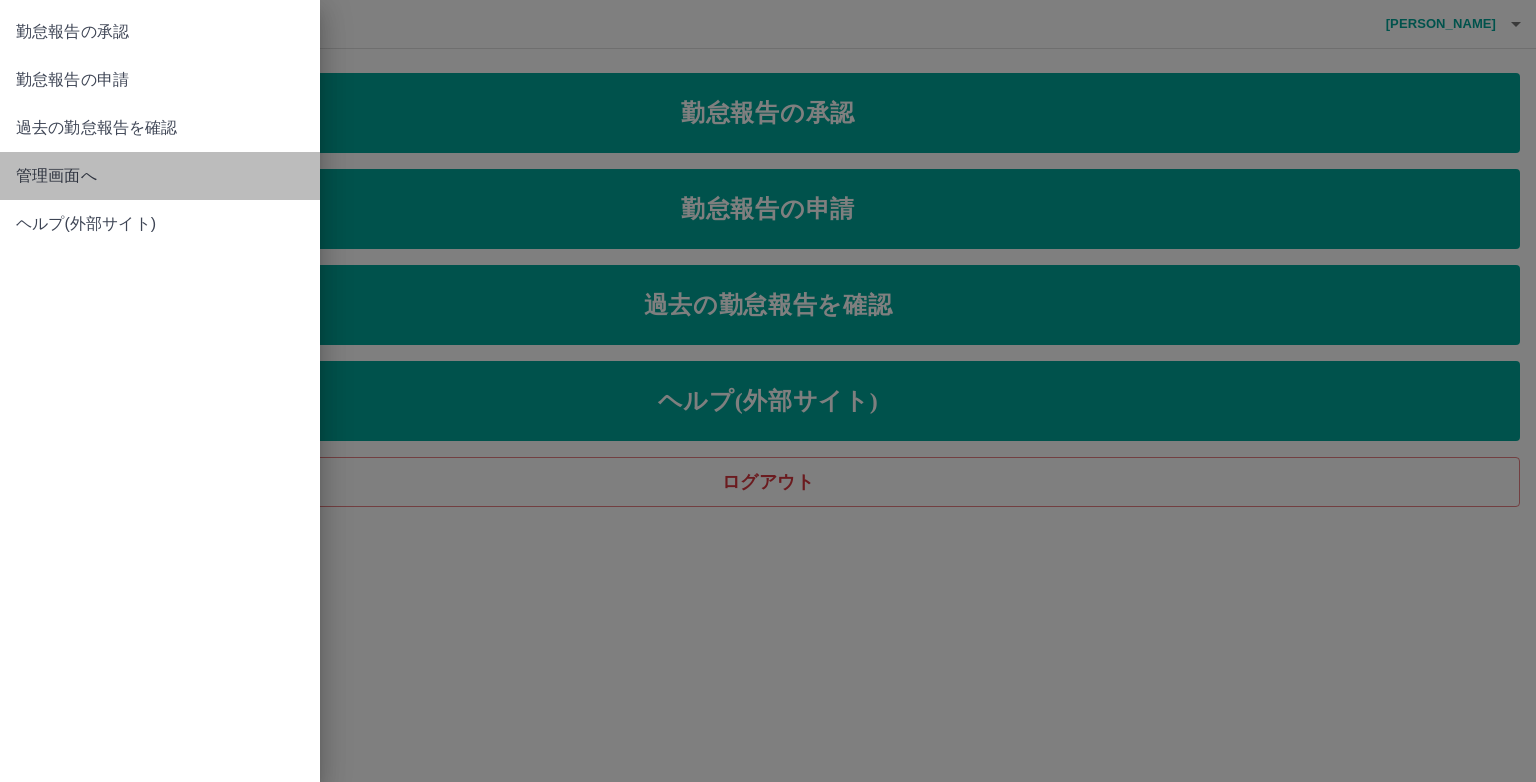 click on "管理画面へ" at bounding box center [160, 176] 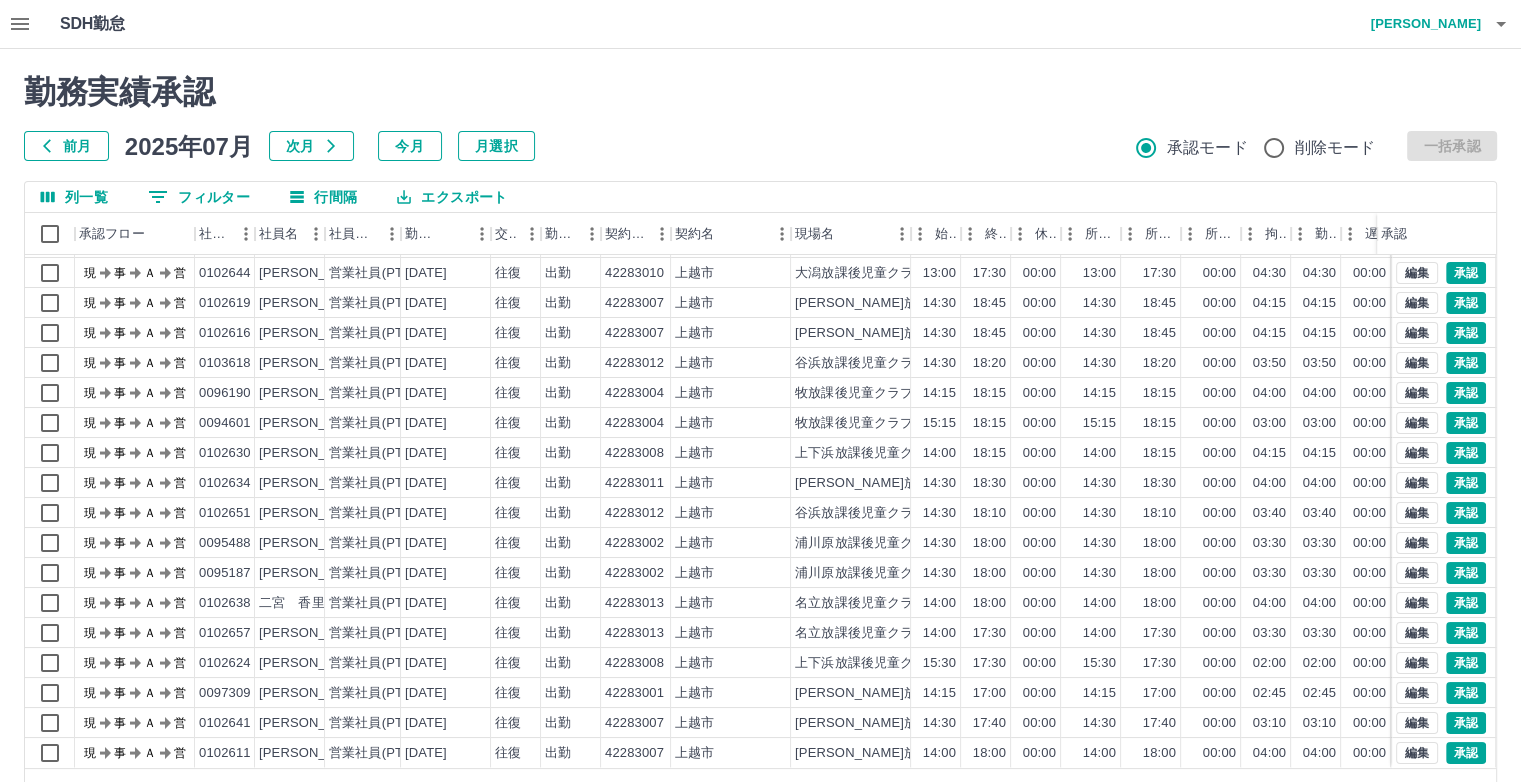scroll, scrollTop: 101, scrollLeft: 0, axis: vertical 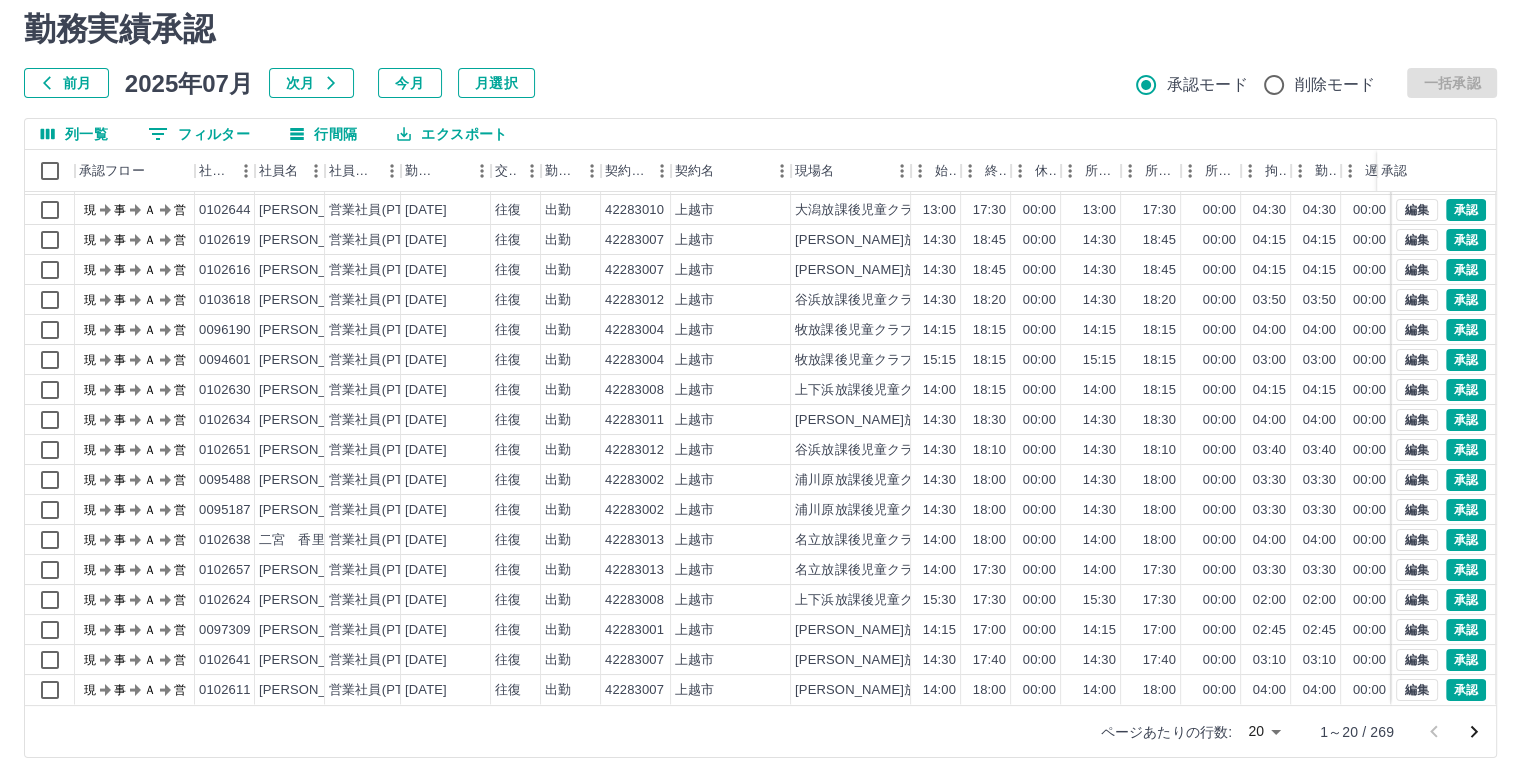 click on "SDH勤怠 [PERSON_NAME] 勤務実績承認 前月 [DATE] 次月 今月 月選択 承認モード 削除モード 一括承認 列一覧 0 フィルター 行間隔 エクスポート 承認フロー 社員番号 社員名 社員区分 勤務日 交通費 勤務区分 契約コード 契約名 現場名 始業 終業 休憩 所定開始 所定終業 所定休憩 拘束 勤務 遅刻等 コメント ステータス 承認 現 事 Ａ 営 0081336 [PERSON_NAME] 営業社員(PT契約) [DATE] 往復 出勤 42283001 [GEOGRAPHIC_DATA] [PERSON_NAME]放課後児童クラブ 14:15 18:50 00:00 14:15 18:50 00:00 04:35 04:35 00:00 現場責任者承認待 現 事 Ａ 営 0102880 [PERSON_NAME] 営業社員(PT契約) [DATE] 往復 出勤 42283001 [GEOGRAPHIC_DATA] [PERSON_NAME]放課後児童クラブ 14:30 18:50 00:00 14:30 18:50 00:00 04:20 04:20 00:00 現場責任者承認待 現 事 Ａ 営 0102647 [PERSON_NAME] 営業社員(PT契約) [DATE] 往復 出勤 42283010 [GEOGRAPHIC_DATA] 大潟放課後児童クラブ 13:00 17:30 00:00" at bounding box center (760, 359) 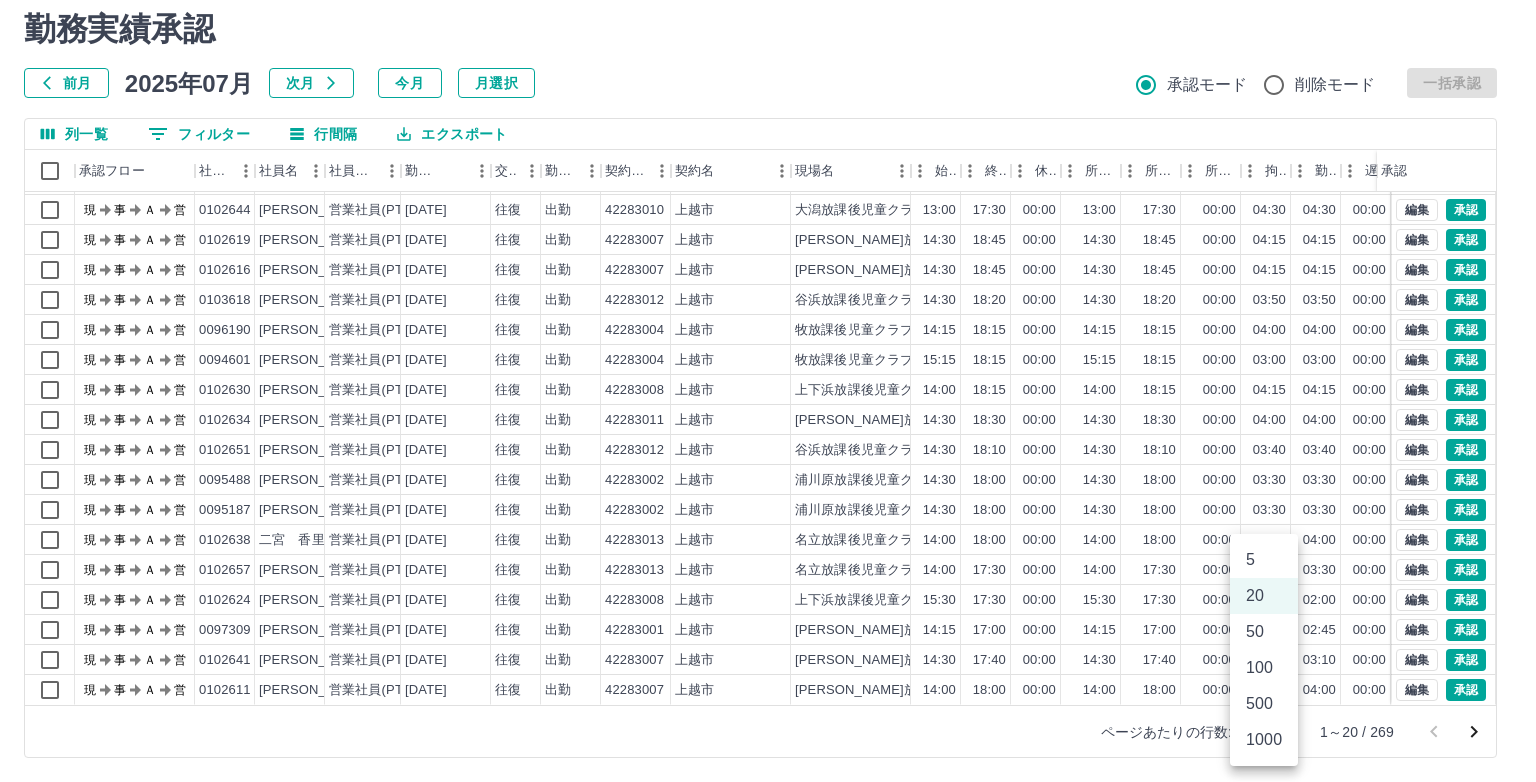 click on "1000" at bounding box center (1264, 740) 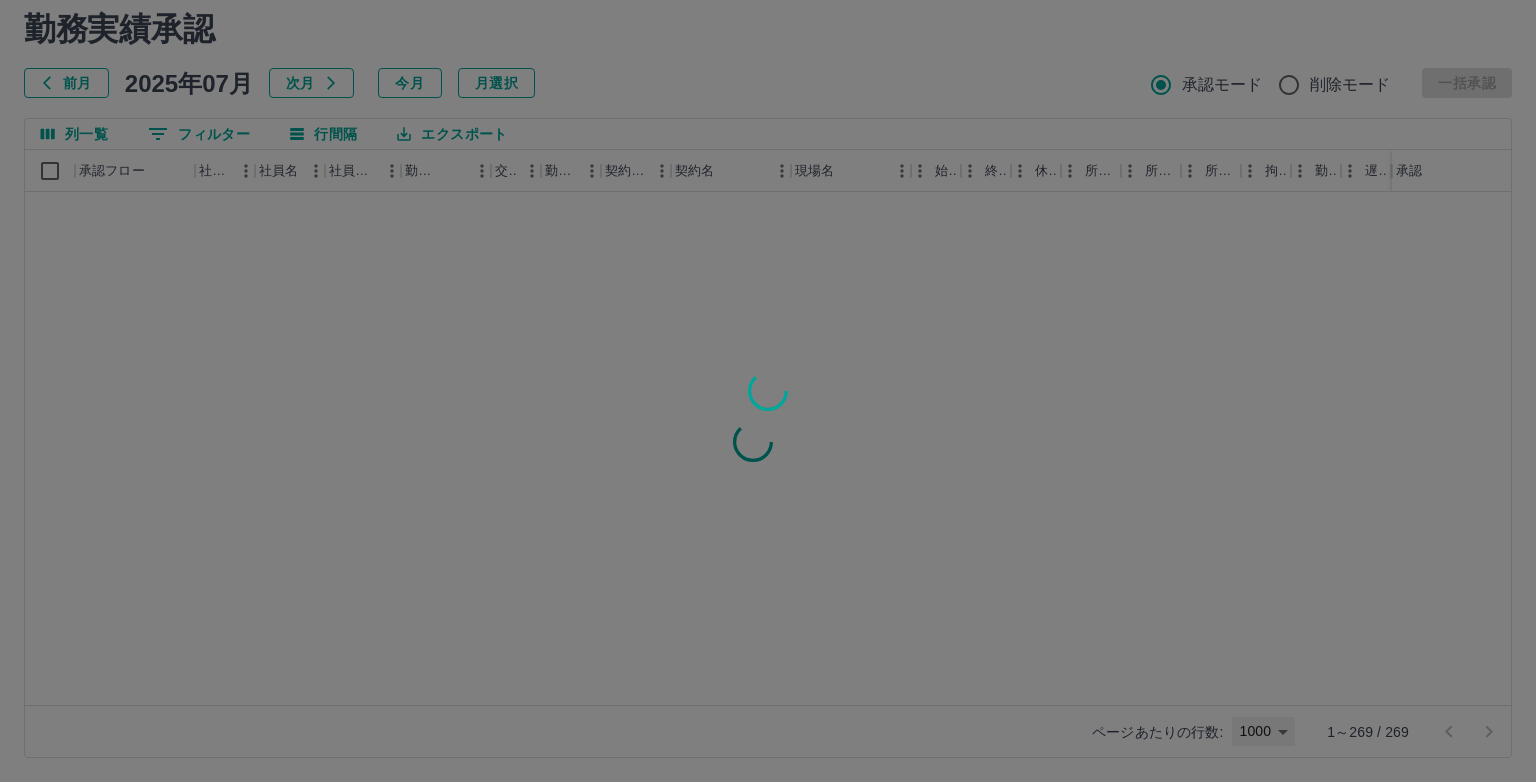 type on "****" 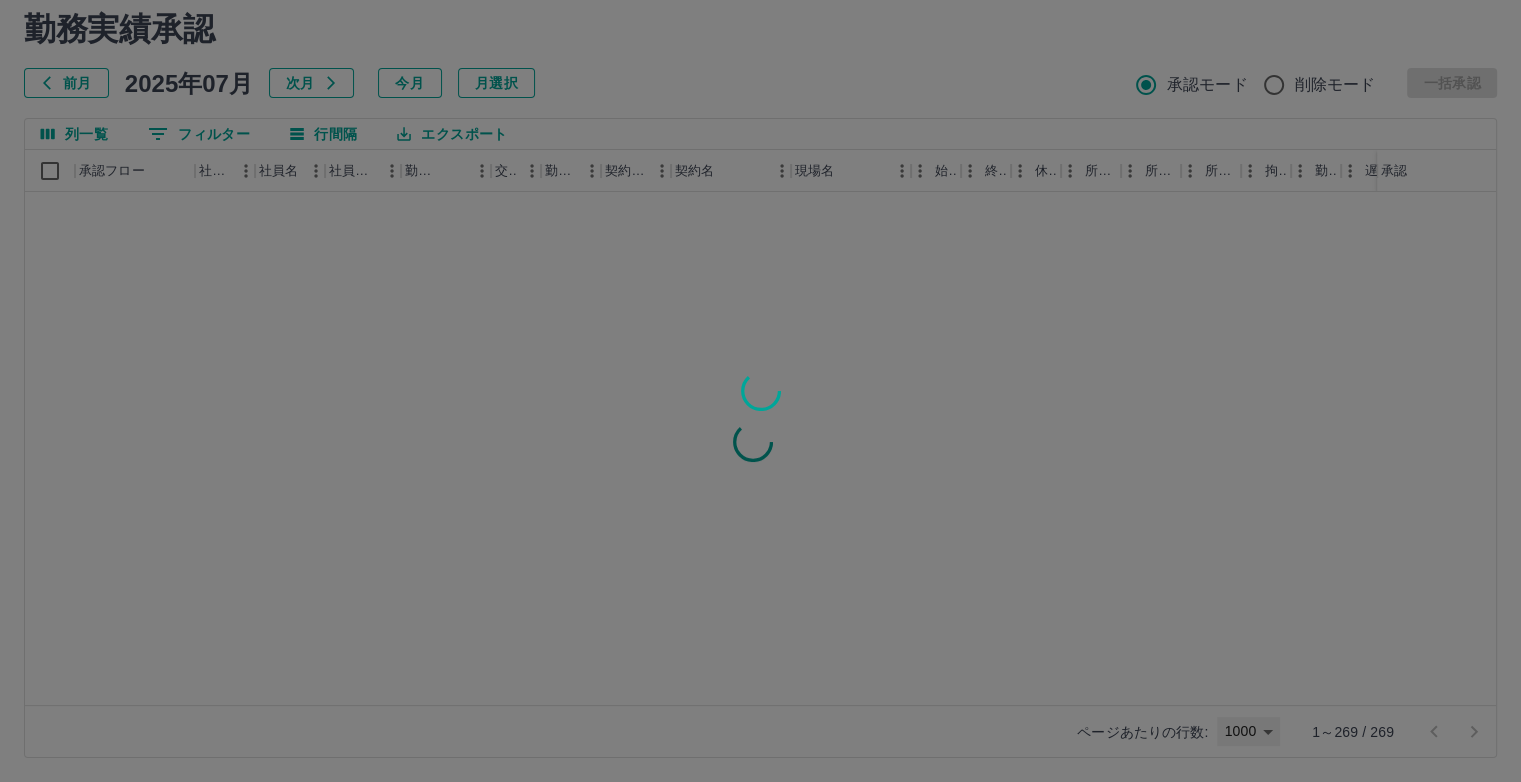 scroll, scrollTop: 0, scrollLeft: 0, axis: both 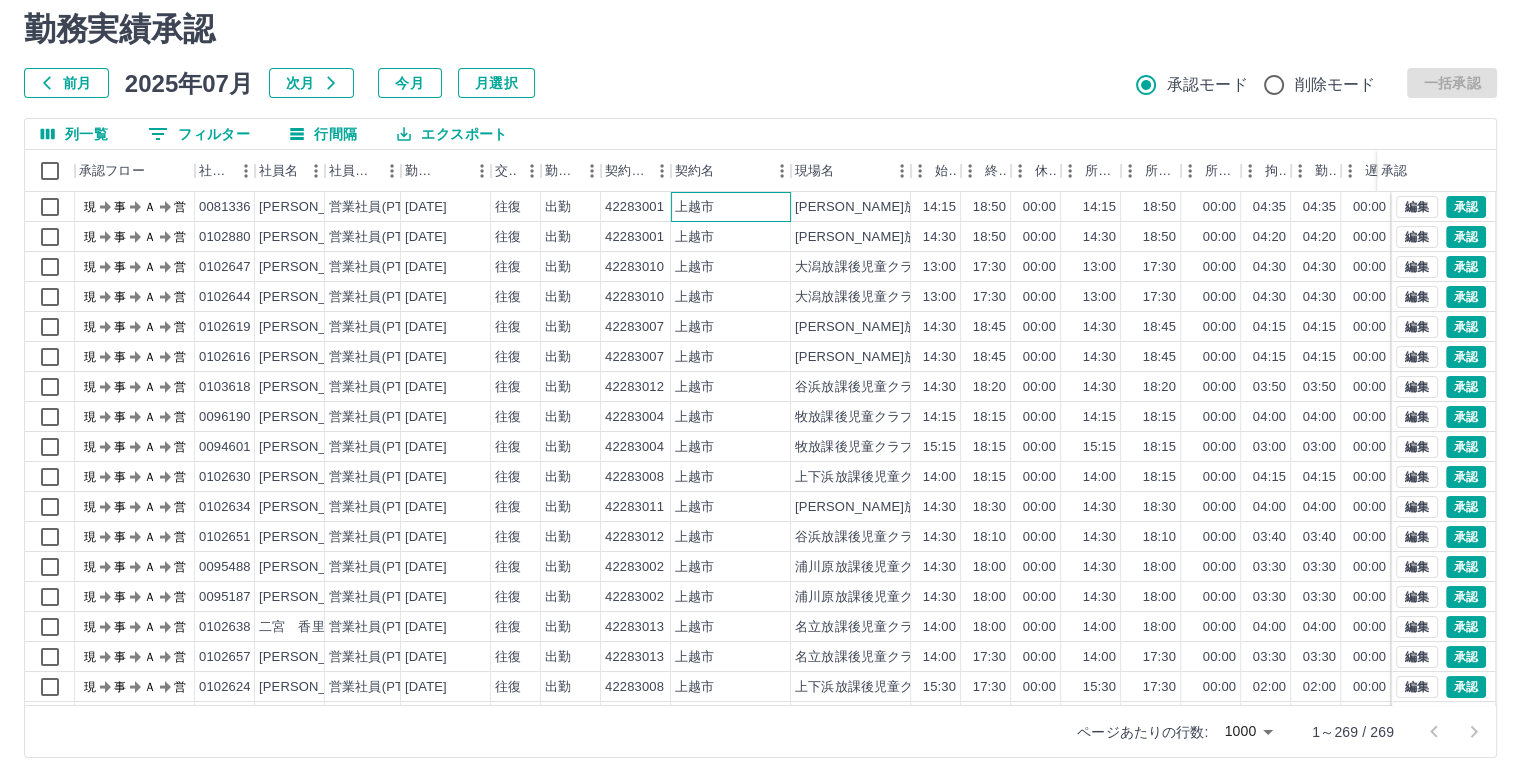 click on "上越市" at bounding box center (731, 207) 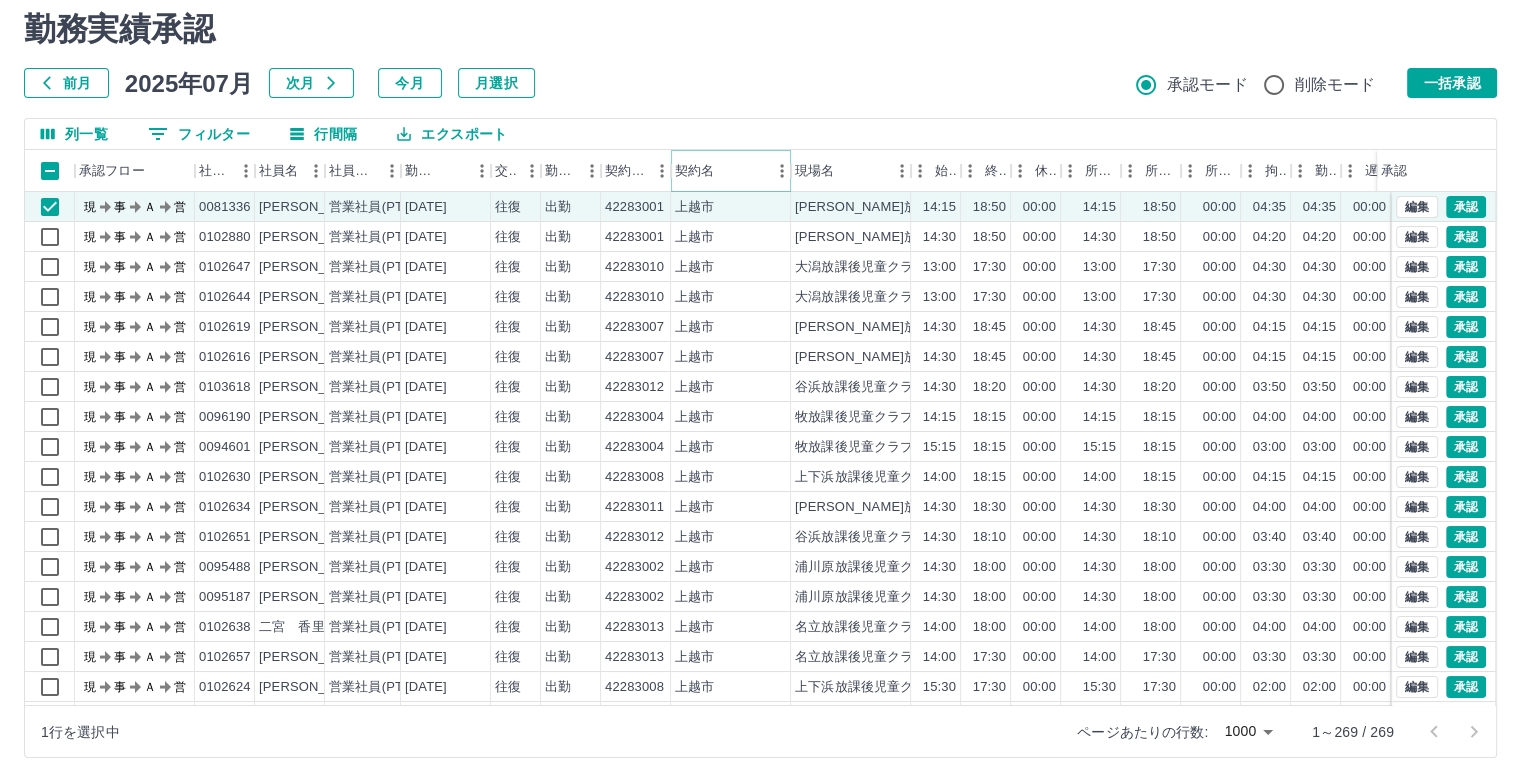 click 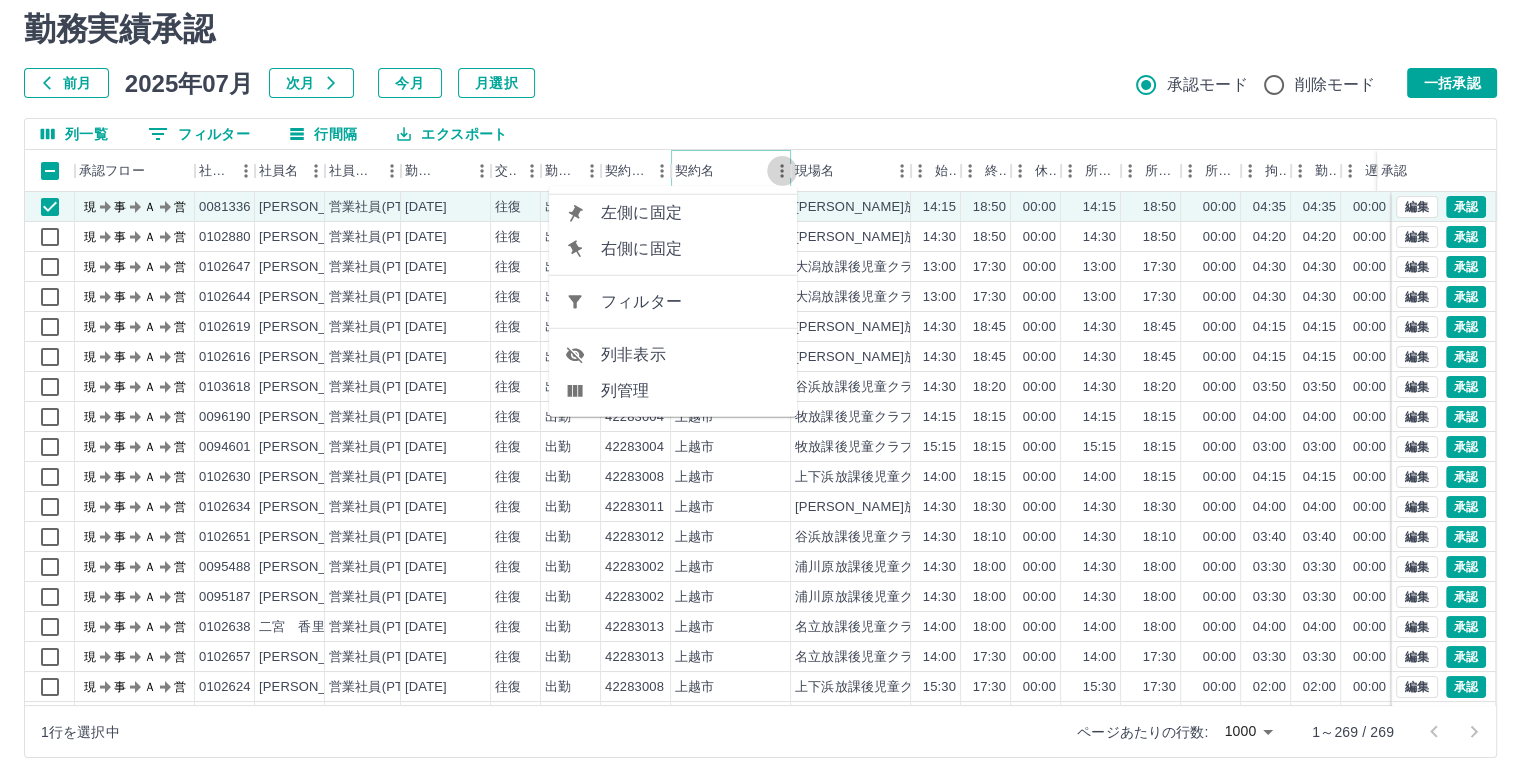 click 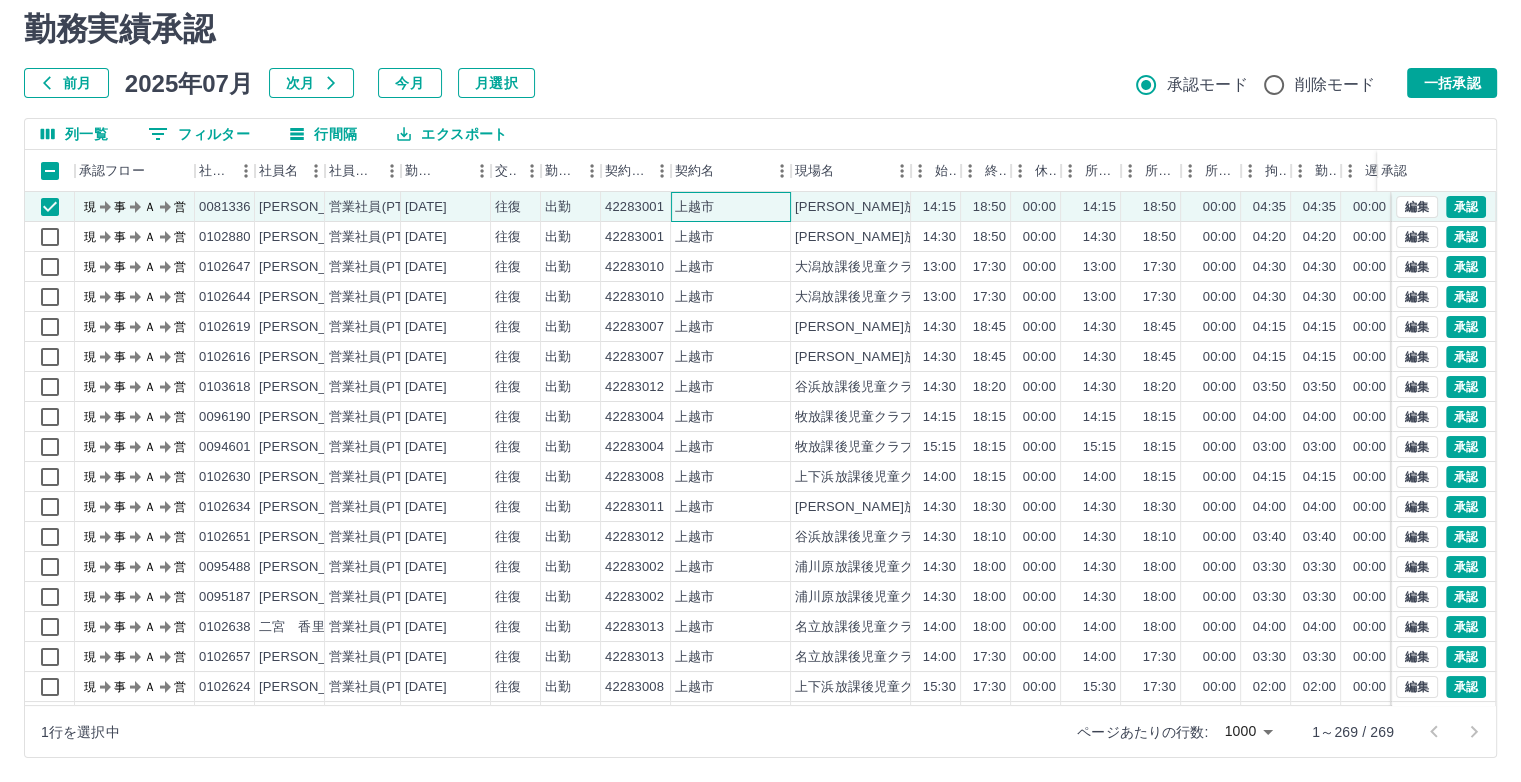 click on "上越市" at bounding box center [731, 207] 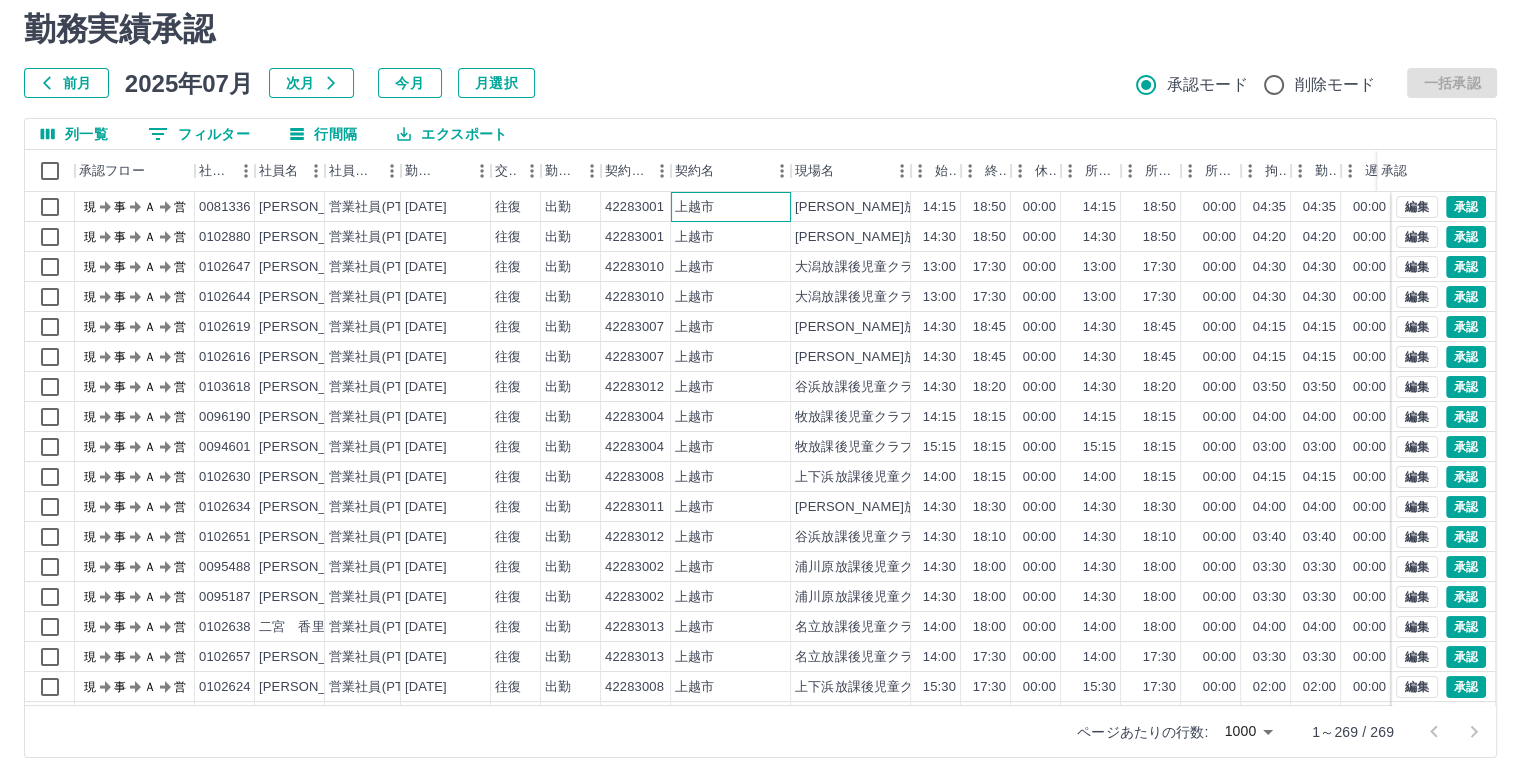 click at bounding box center (791, 171) 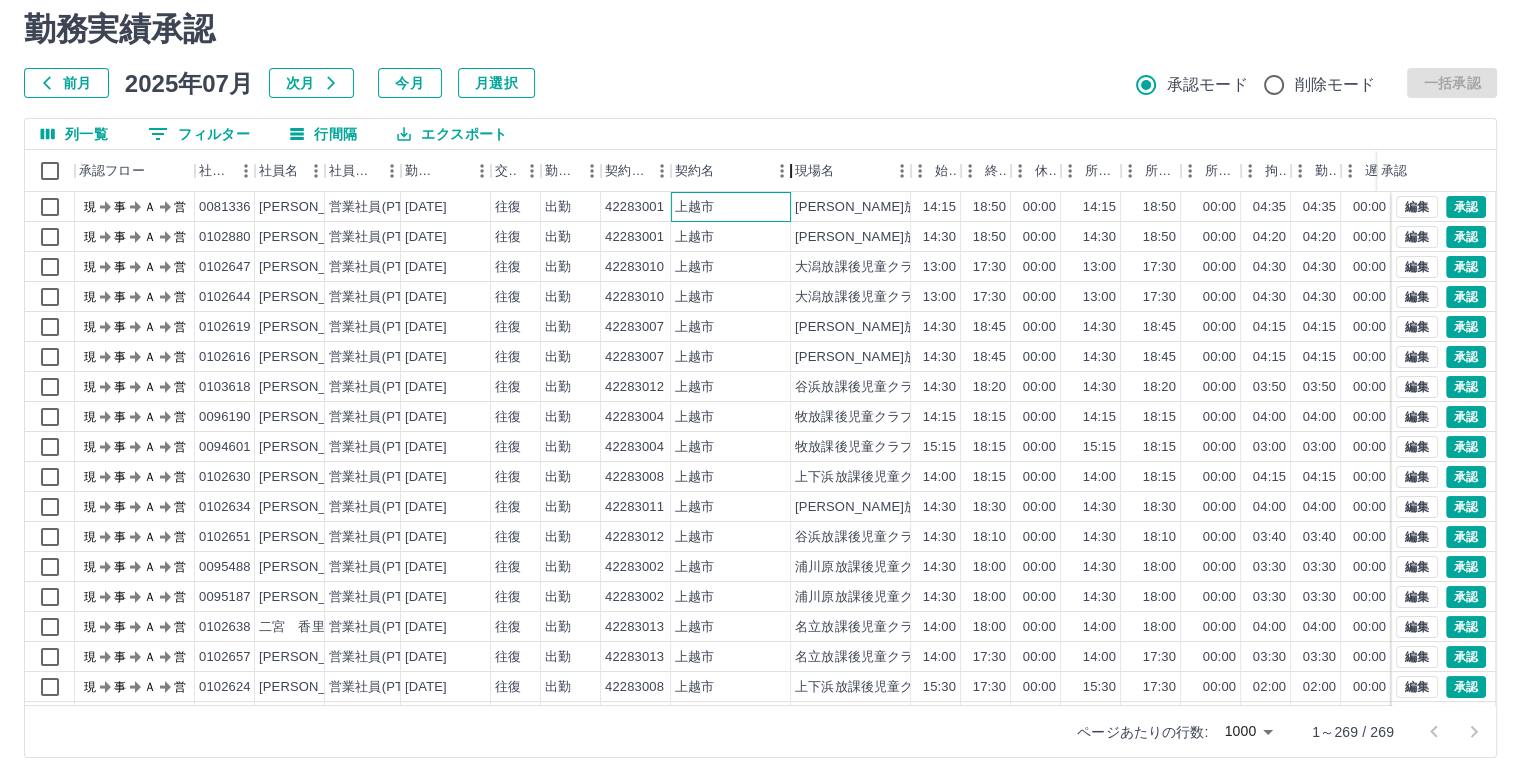 click at bounding box center [791, 171] 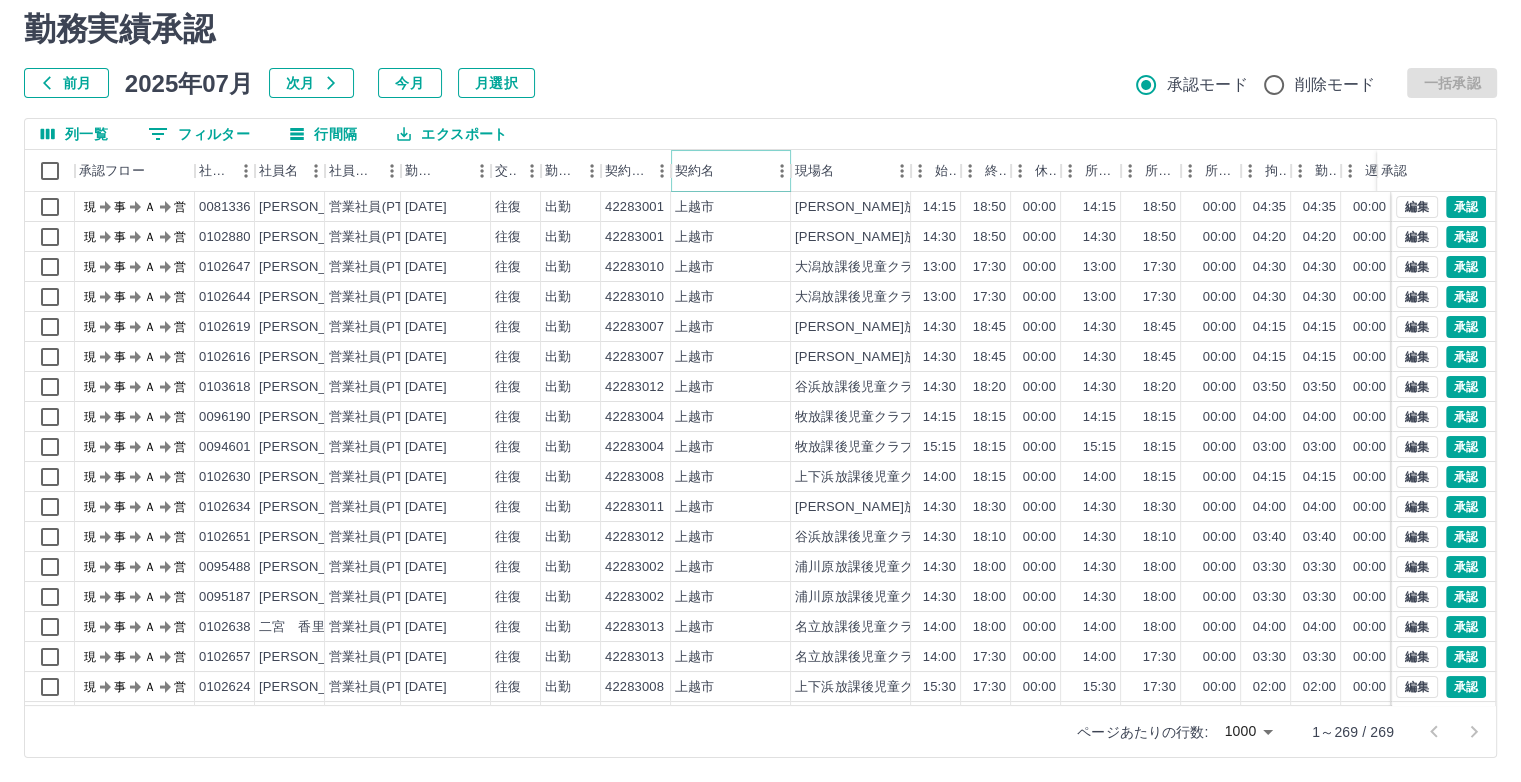 click at bounding box center (782, 171) 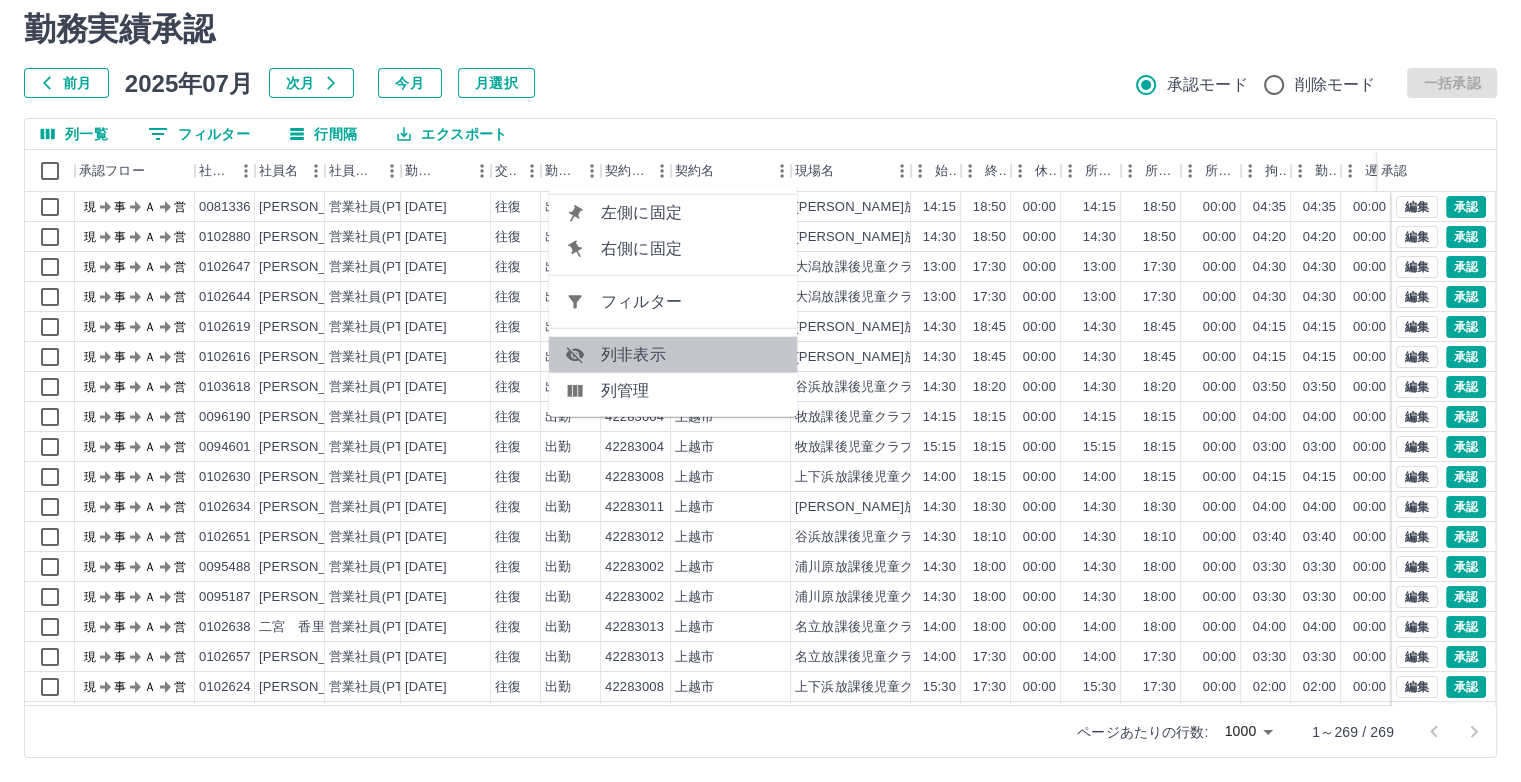 click on "列非表示" at bounding box center (691, 355) 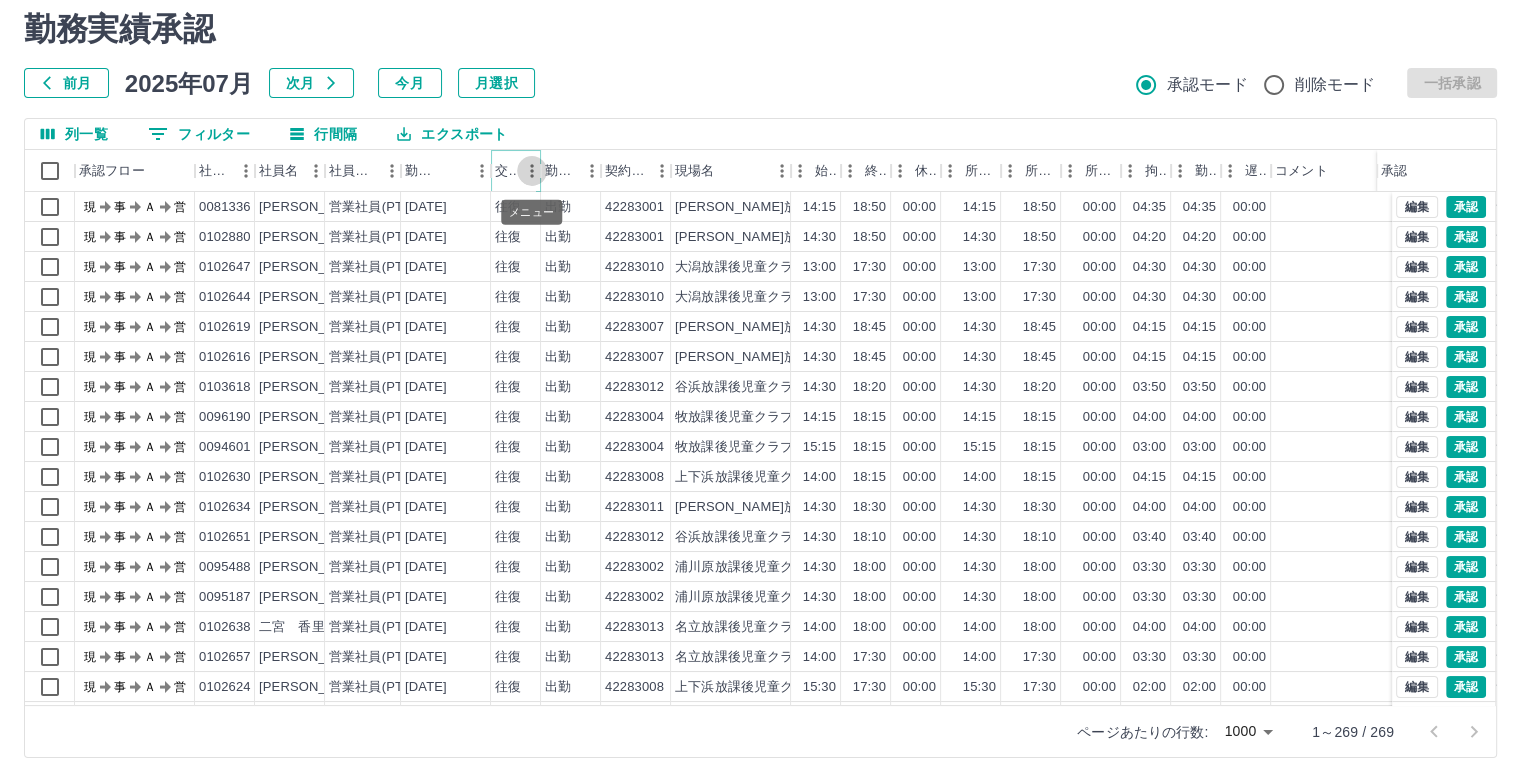 click 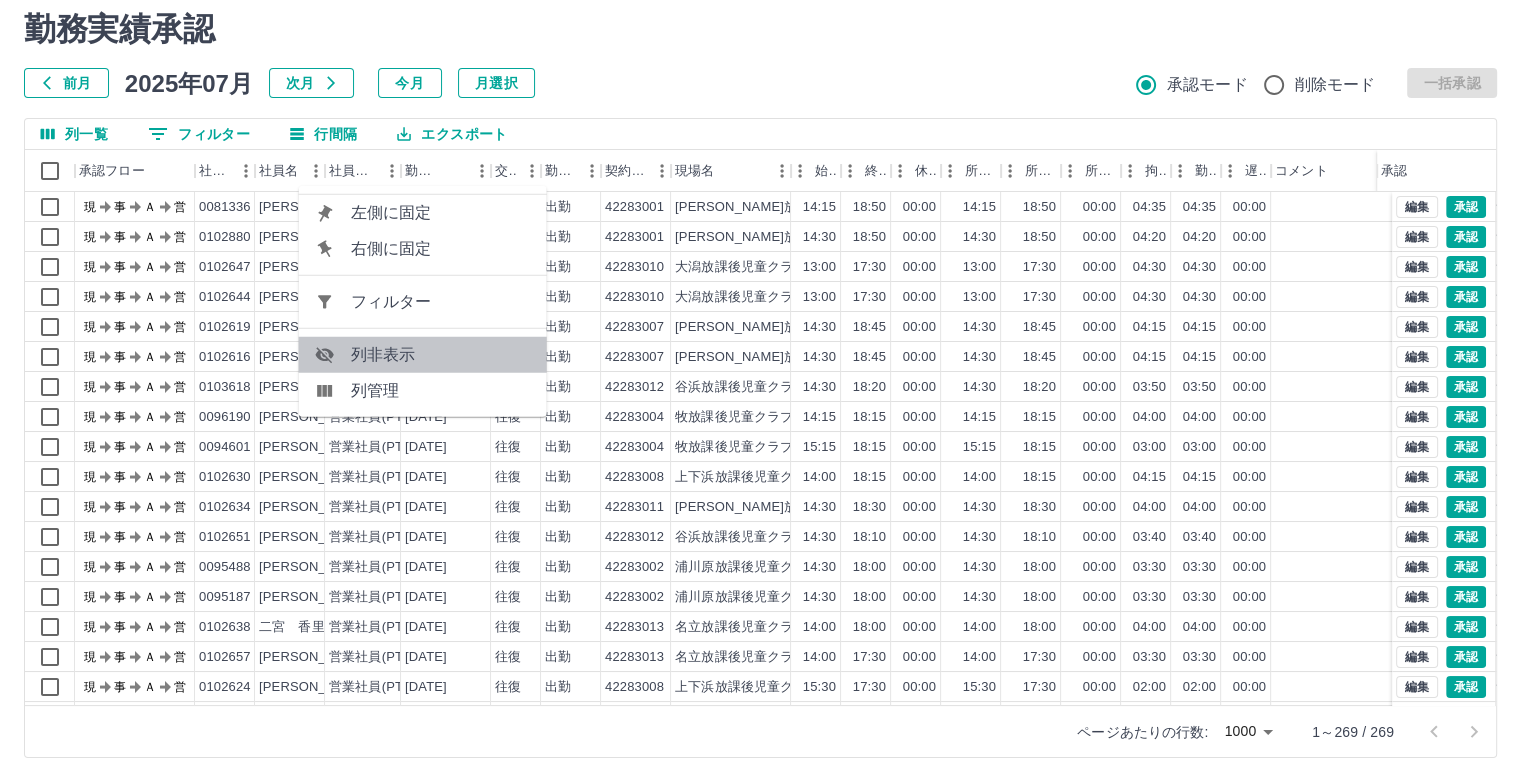 click on "列非表示" at bounding box center (441, 355) 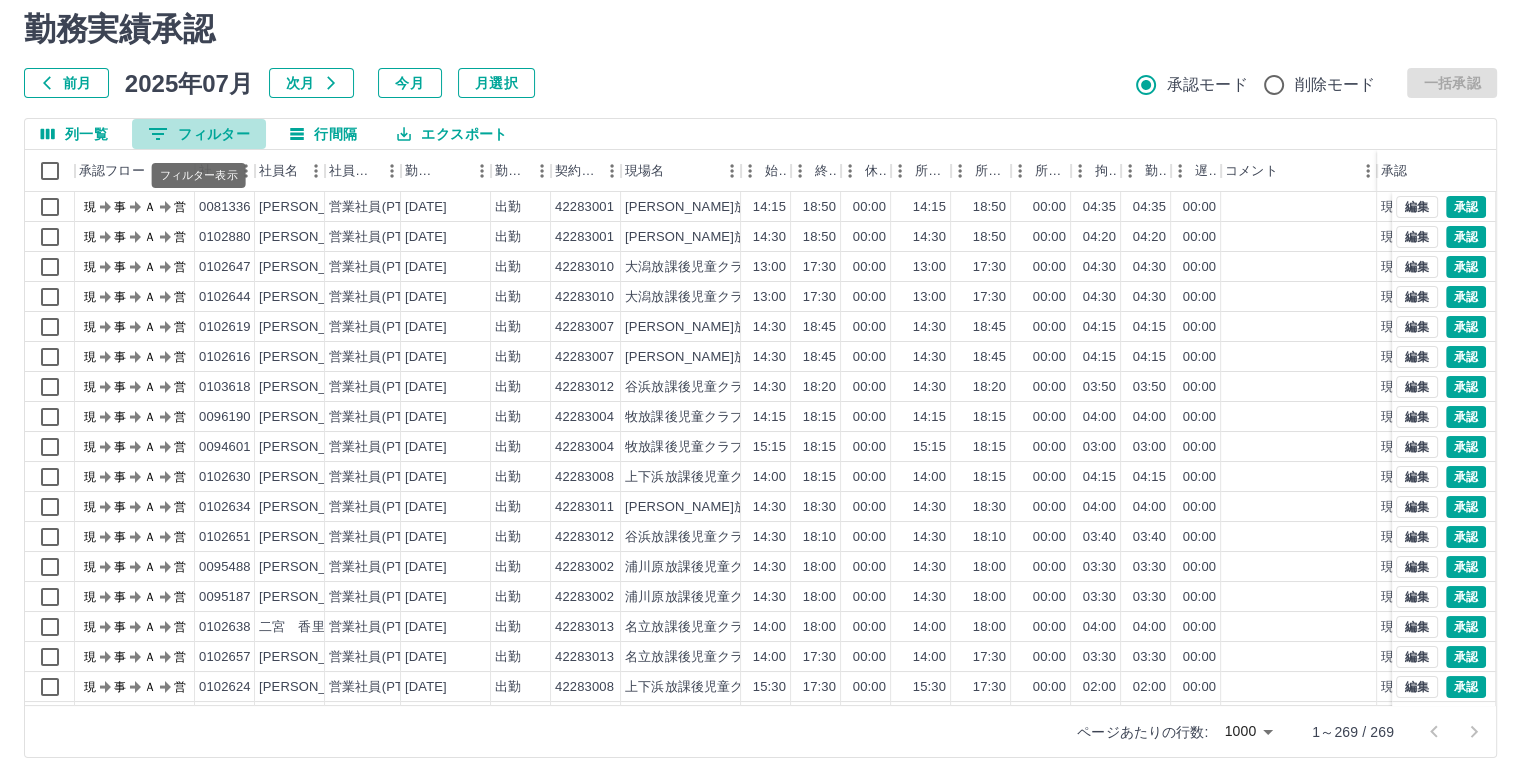 click on "0 フィルター" at bounding box center [199, 134] 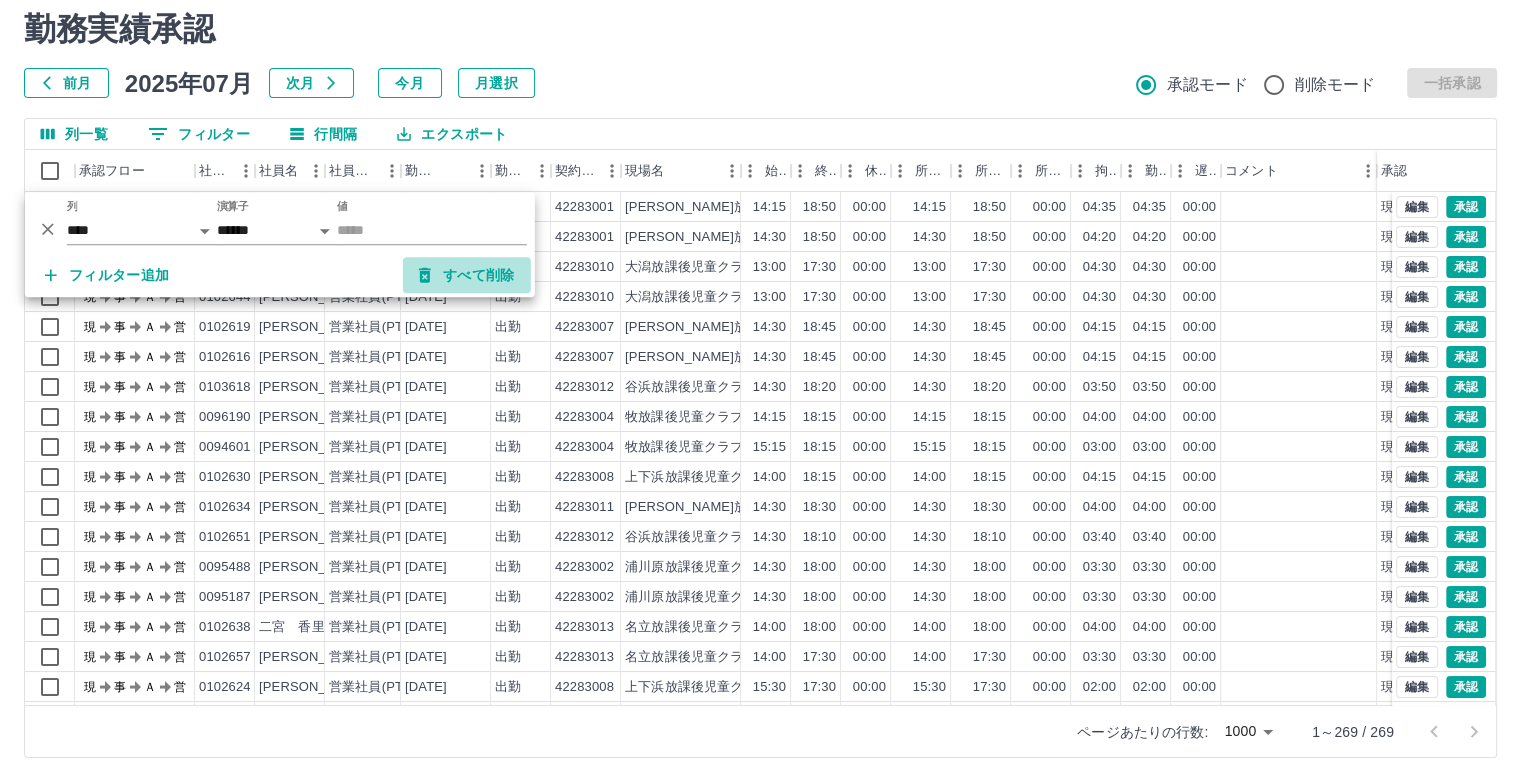 click on "すべて削除" at bounding box center (467, 275) 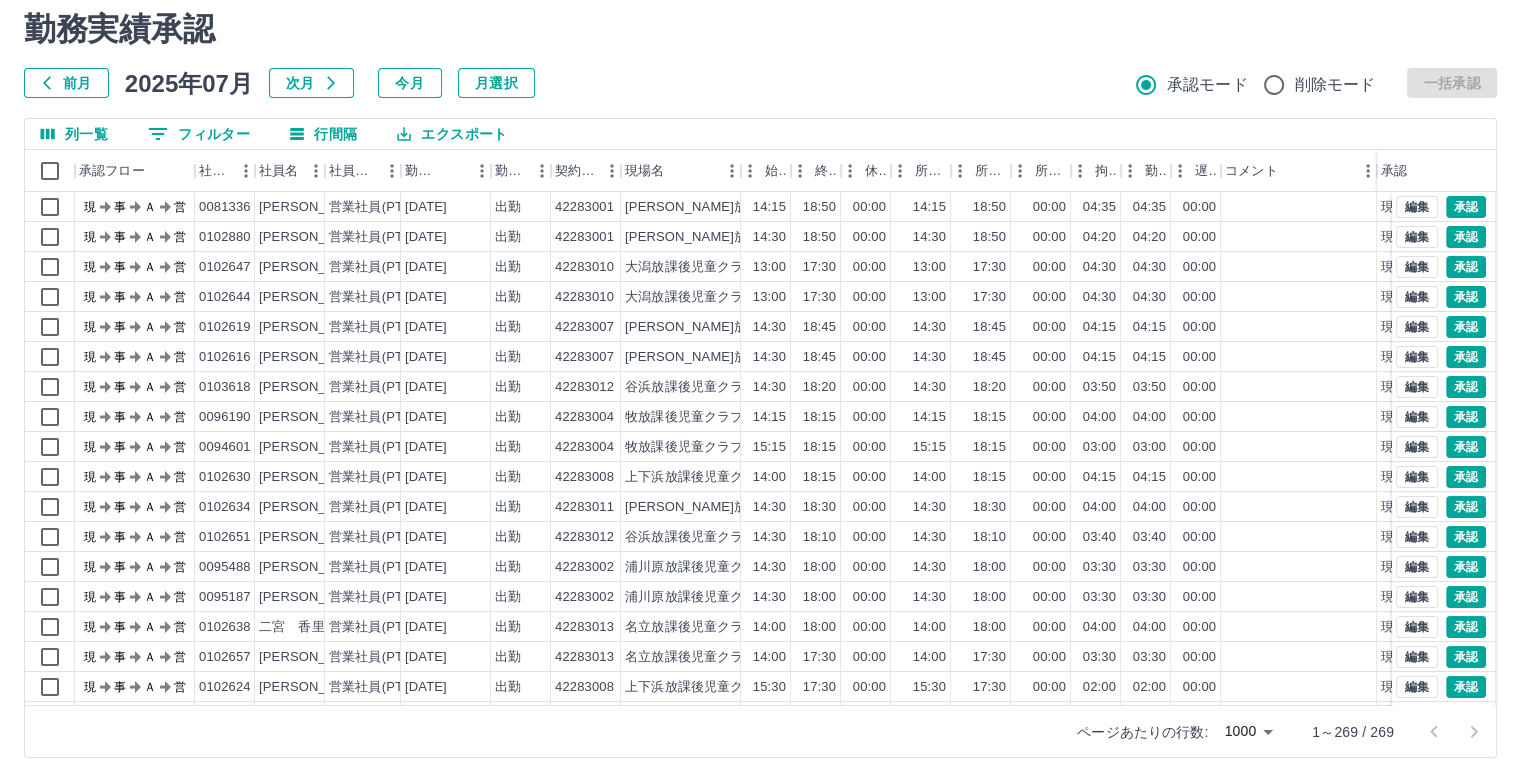 scroll, scrollTop: 0, scrollLeft: 0, axis: both 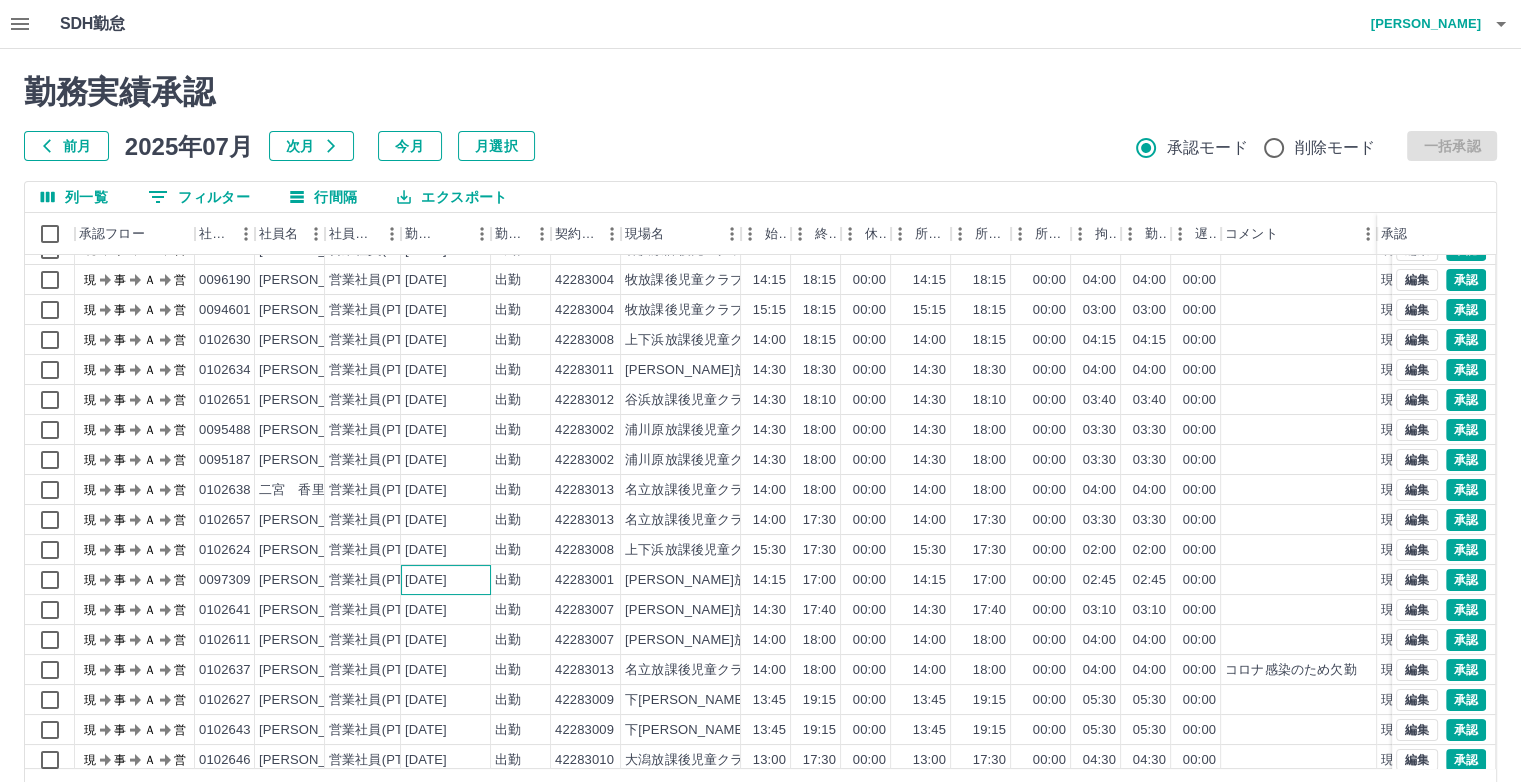 click on "[DATE]" at bounding box center (426, 580) 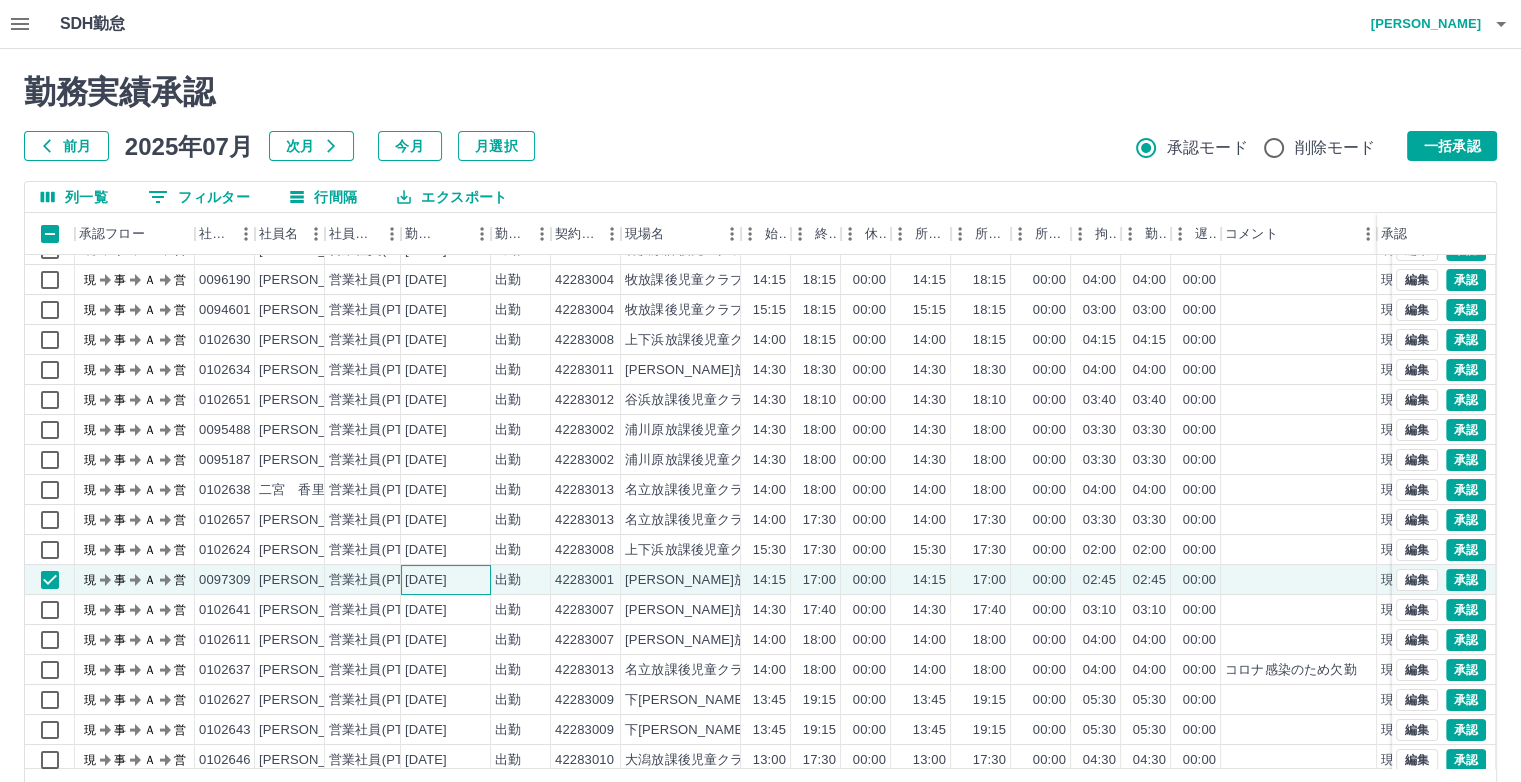 scroll, scrollTop: 0, scrollLeft: 0, axis: both 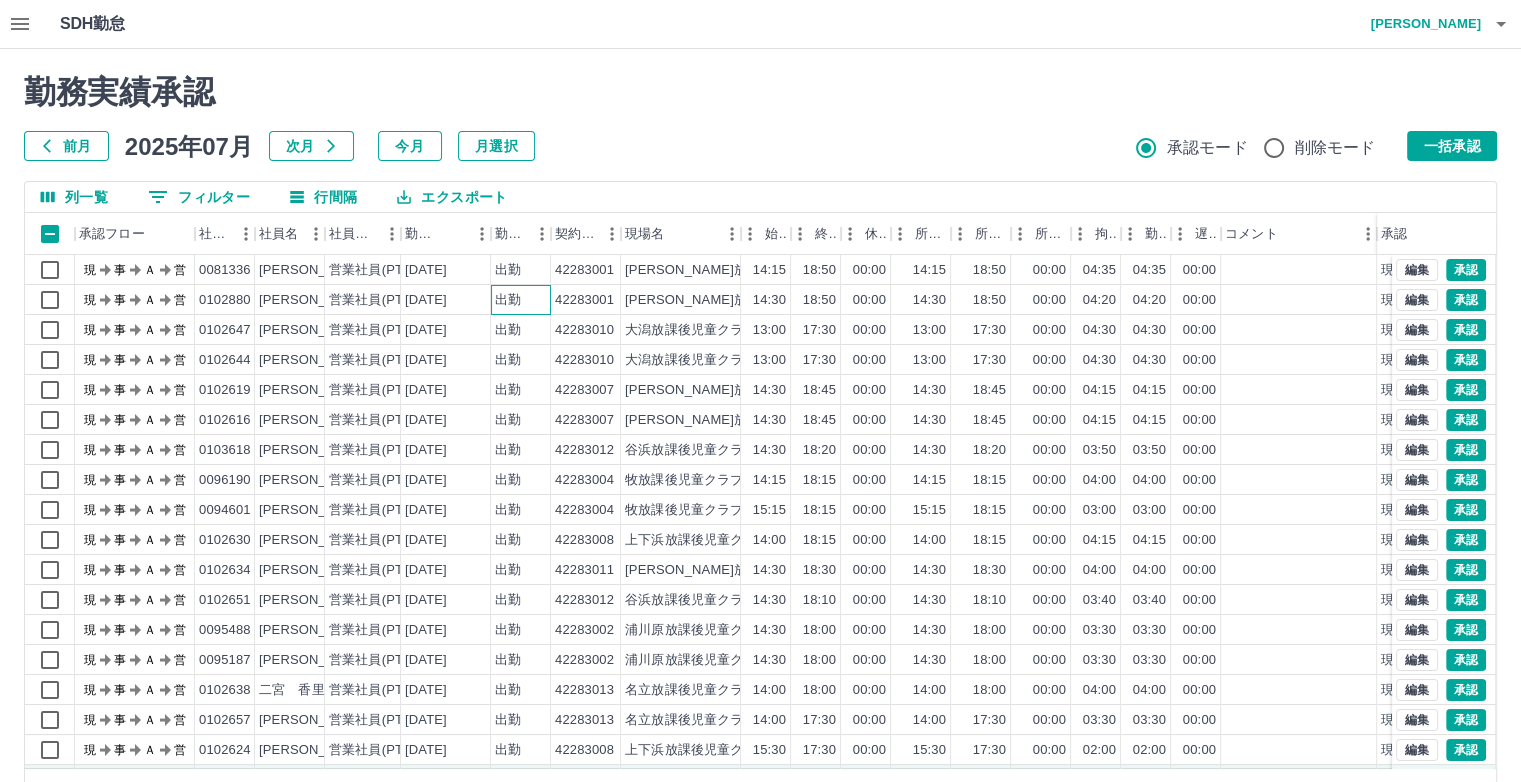 click on "出勤" at bounding box center [521, 300] 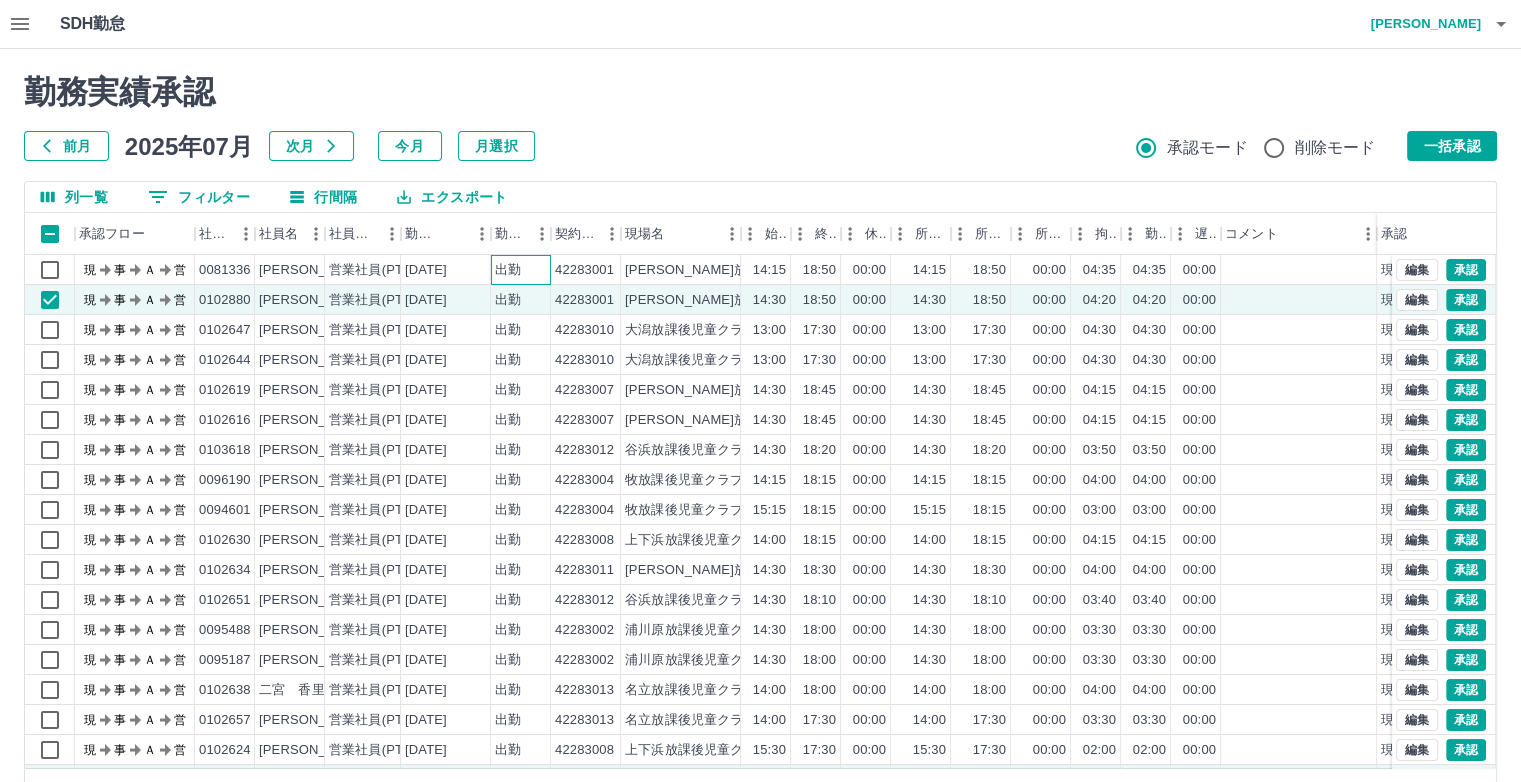 click on "出勤" at bounding box center (508, 270) 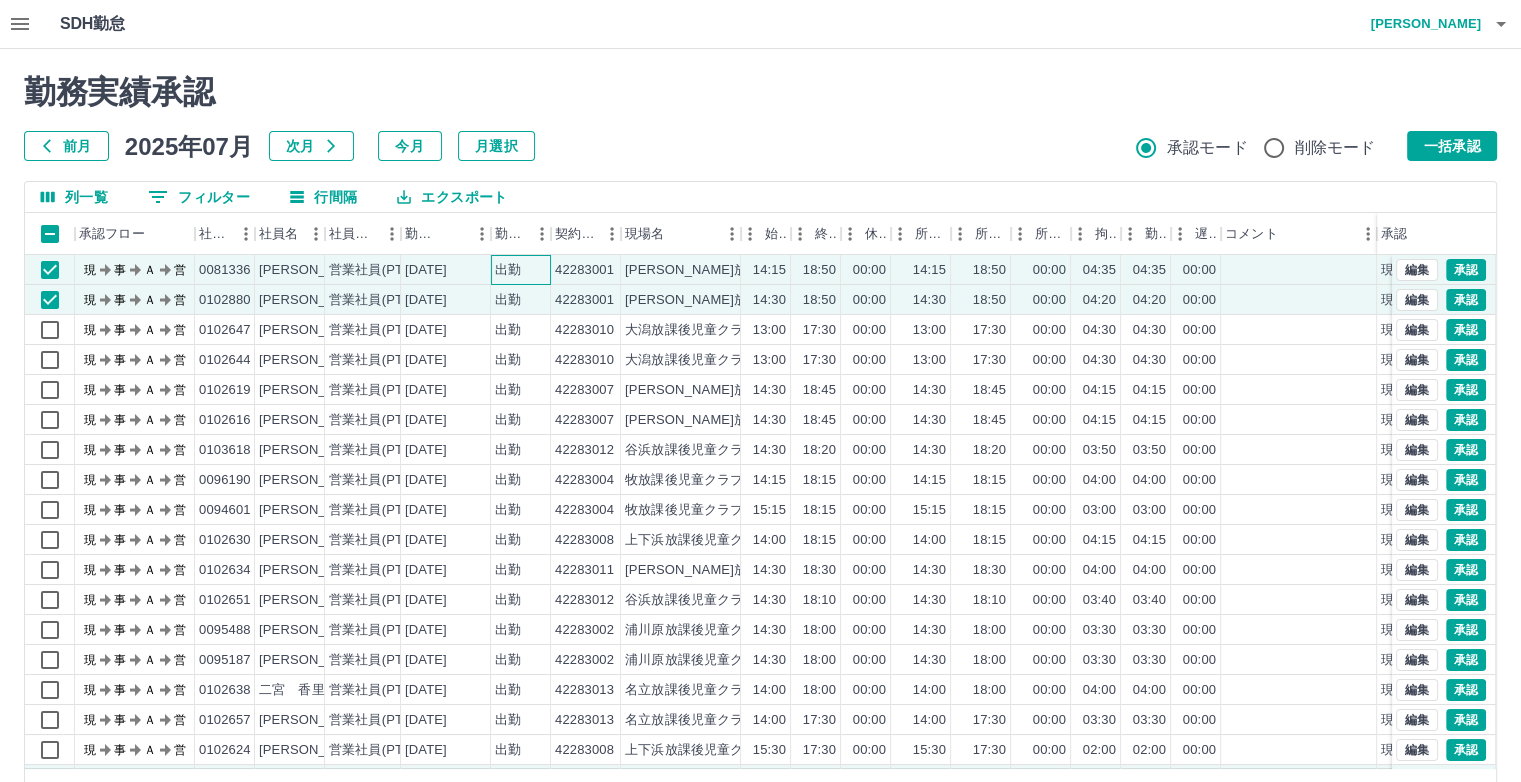 scroll, scrollTop: 64, scrollLeft: 0, axis: vertical 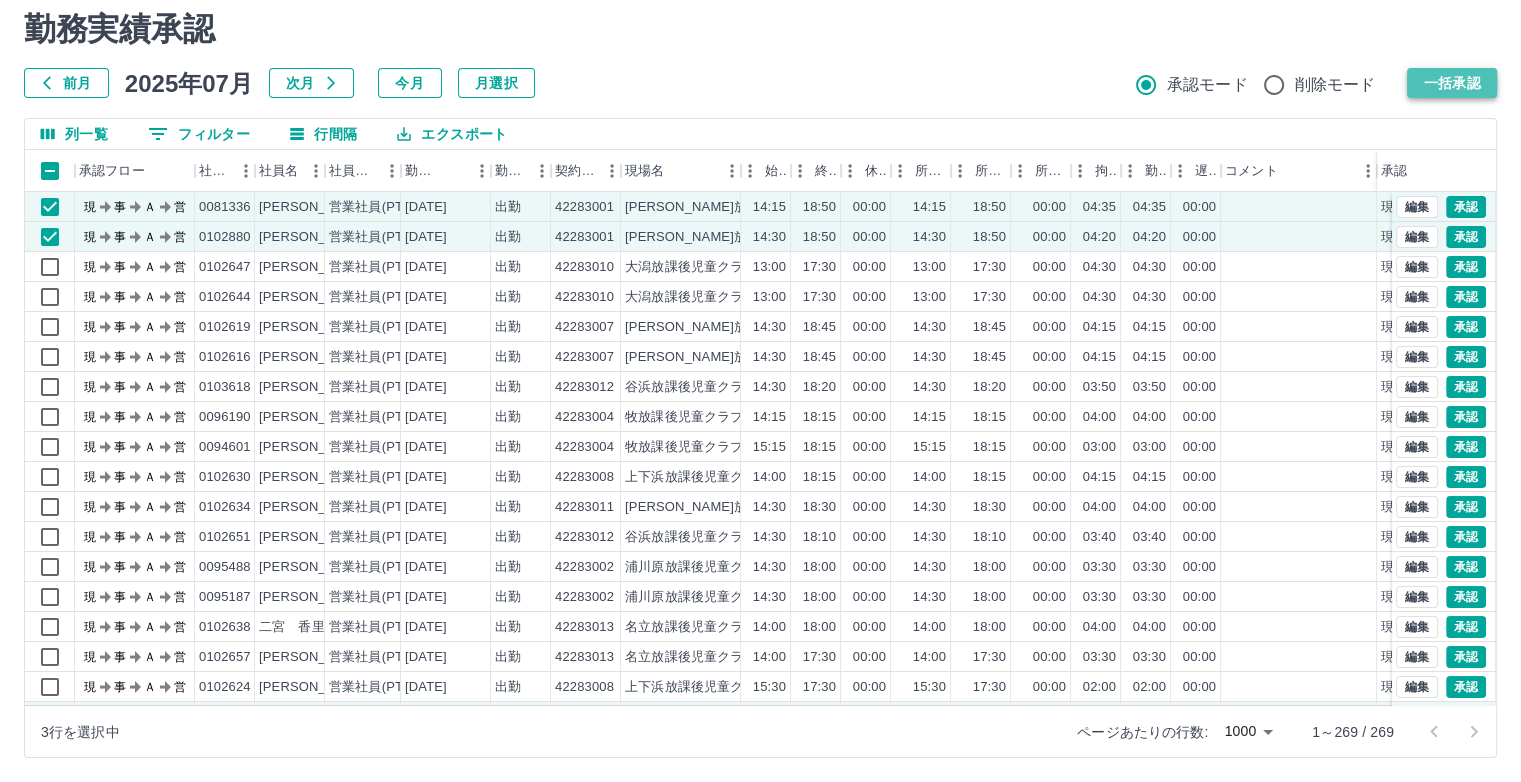 click on "一括承認" at bounding box center [1452, 83] 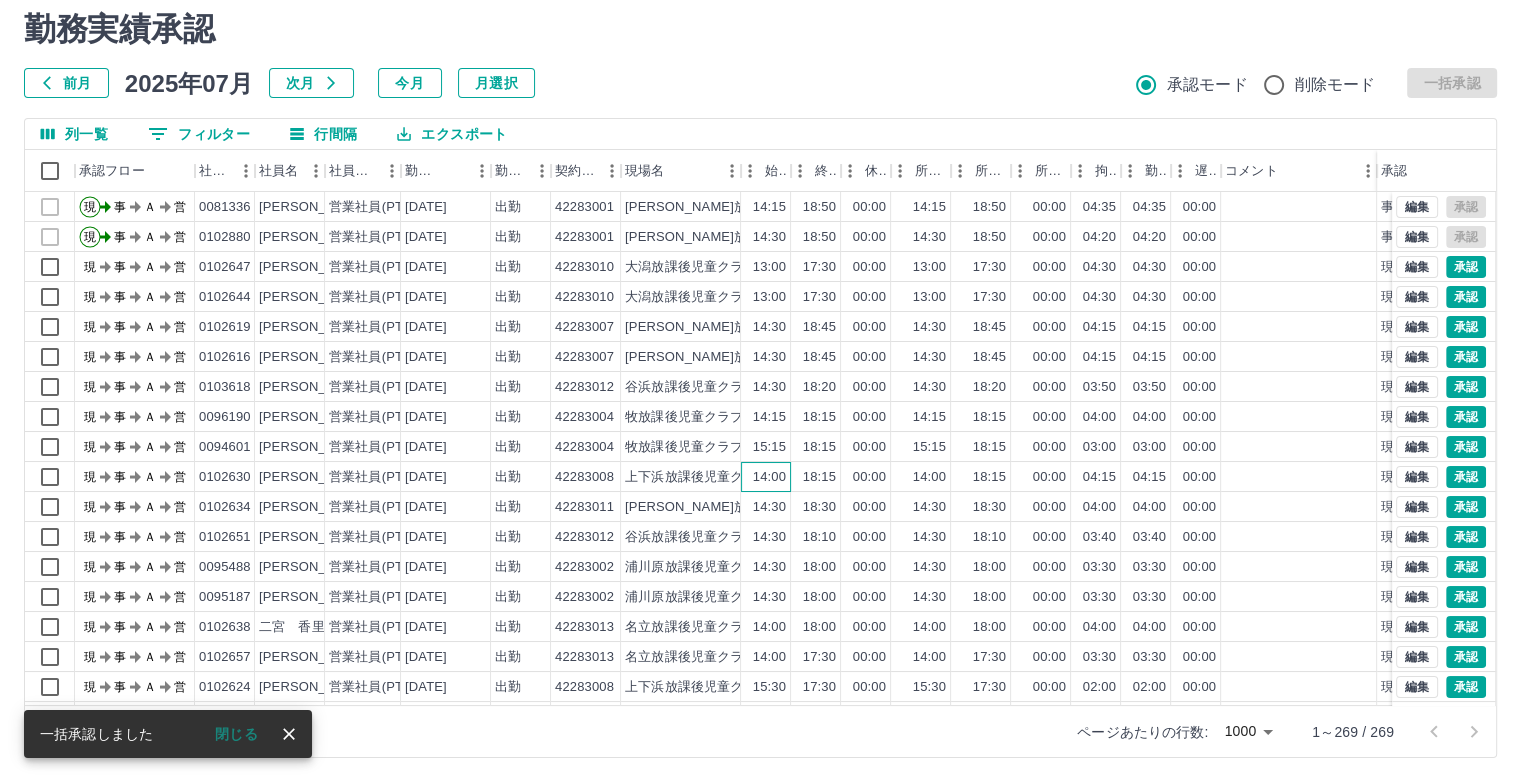 click on "14:00" at bounding box center (769, 477) 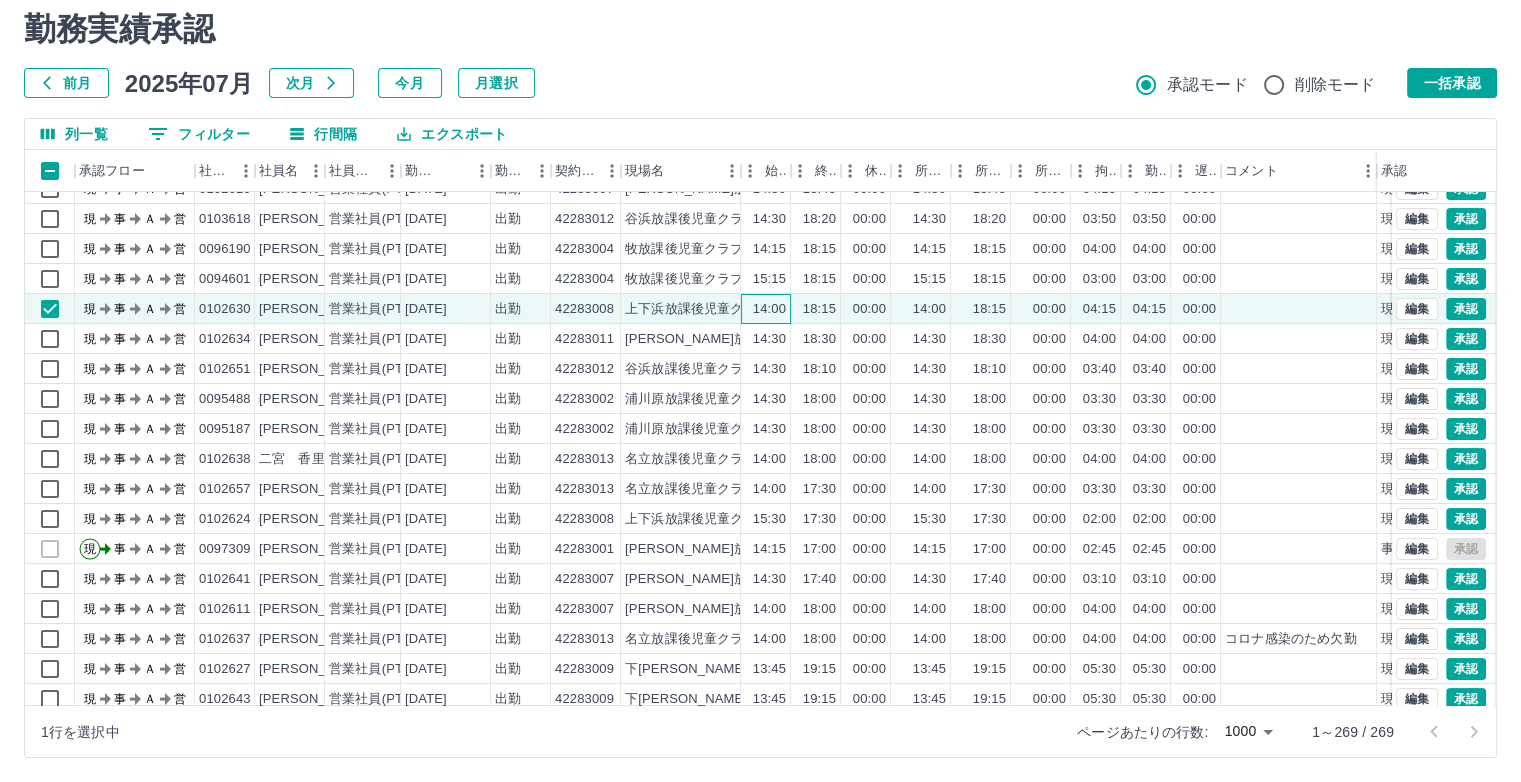 scroll, scrollTop: 200, scrollLeft: 0, axis: vertical 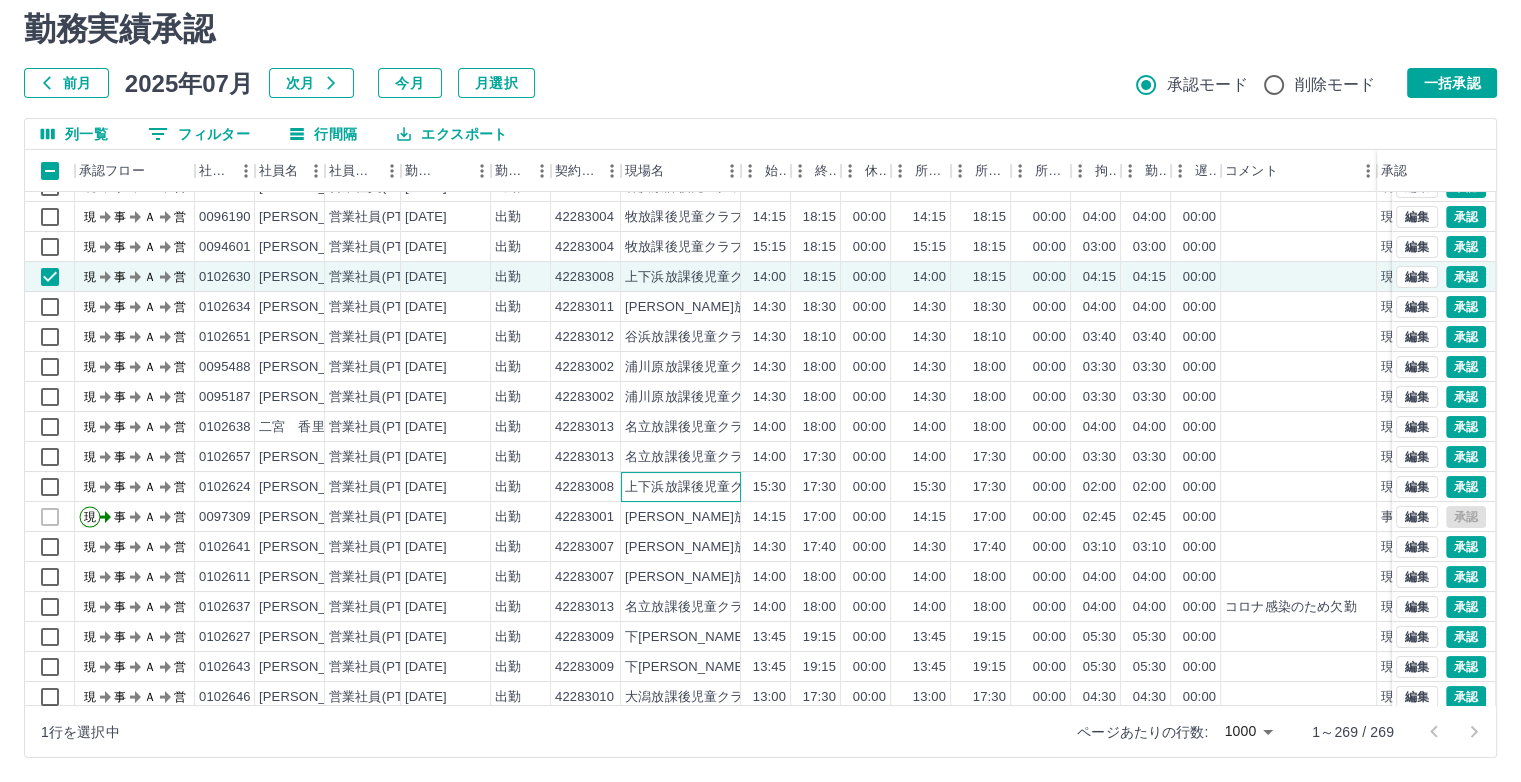 click on "上下浜放課後児童クラブ" at bounding box center [697, 487] 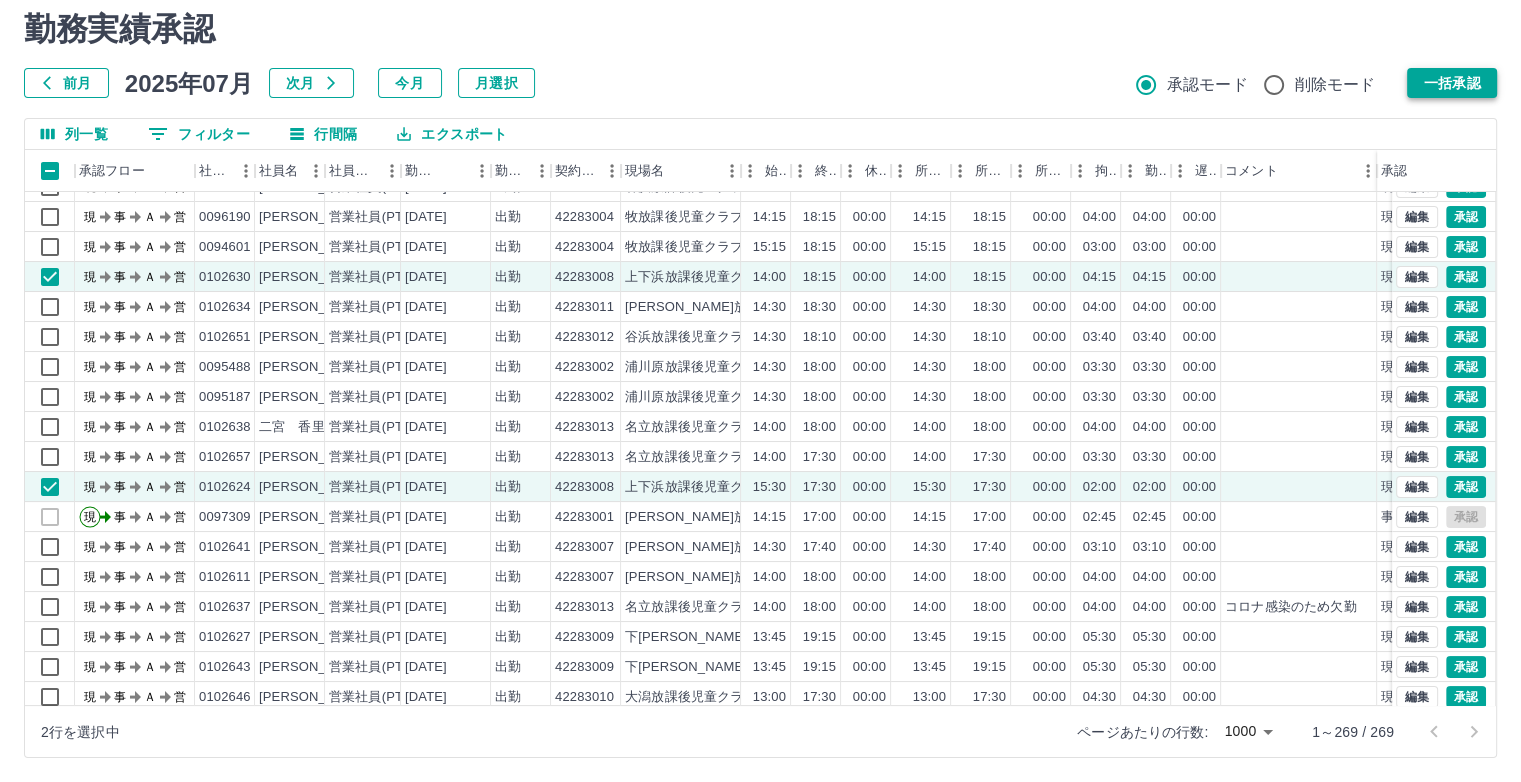 click on "一括承認" at bounding box center [1452, 83] 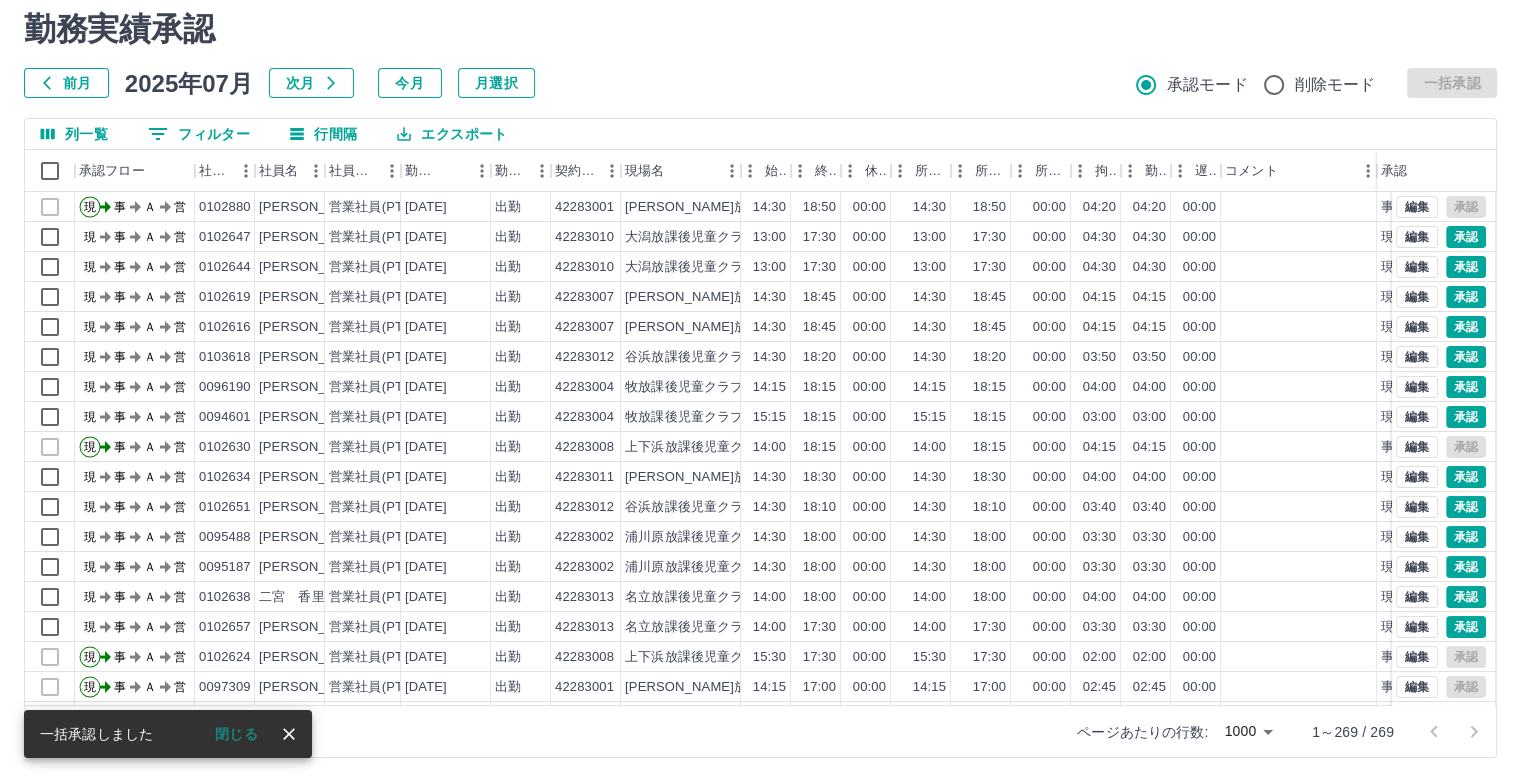 scroll, scrollTop: 0, scrollLeft: 0, axis: both 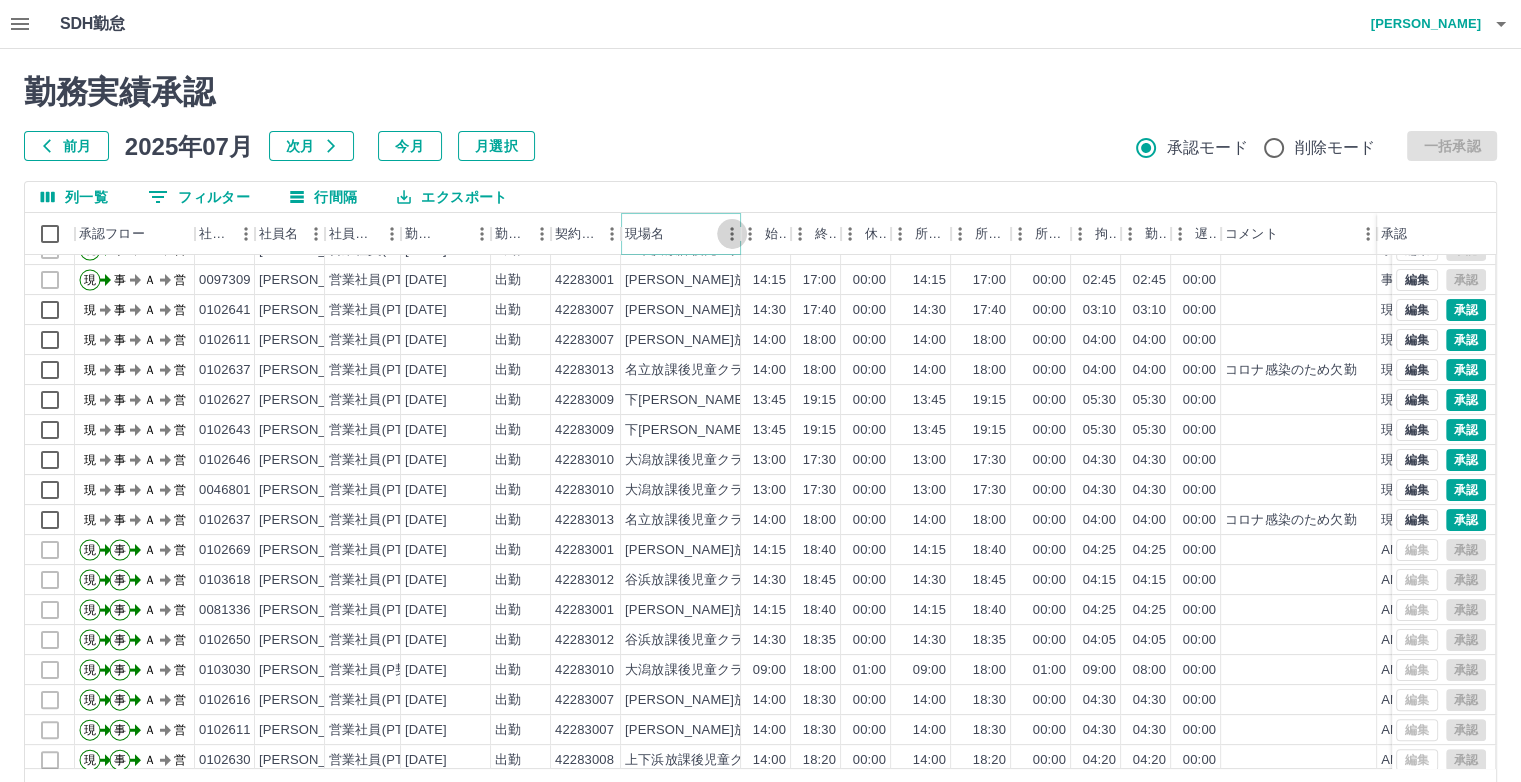 click 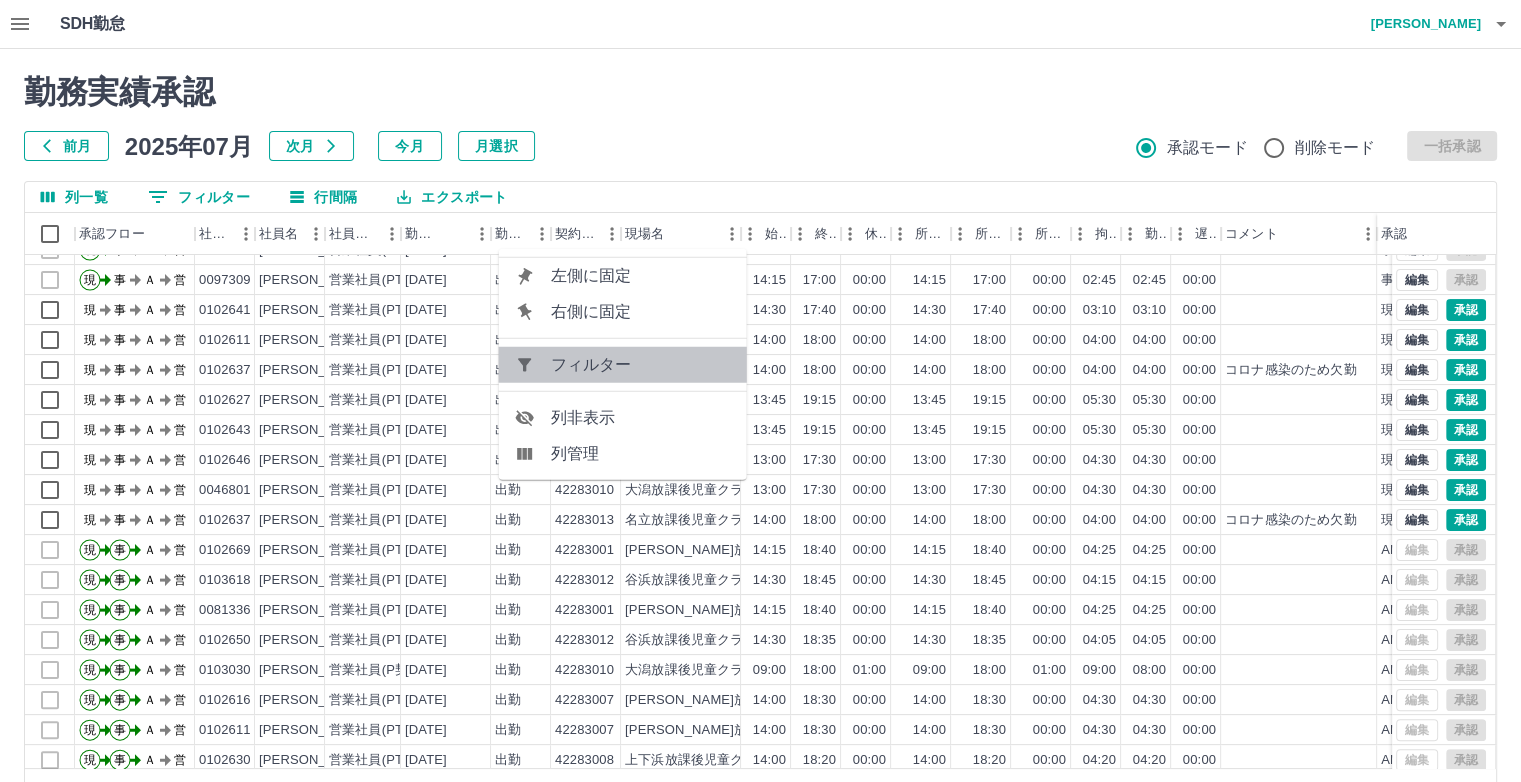 click on "フィルター" at bounding box center (641, 365) 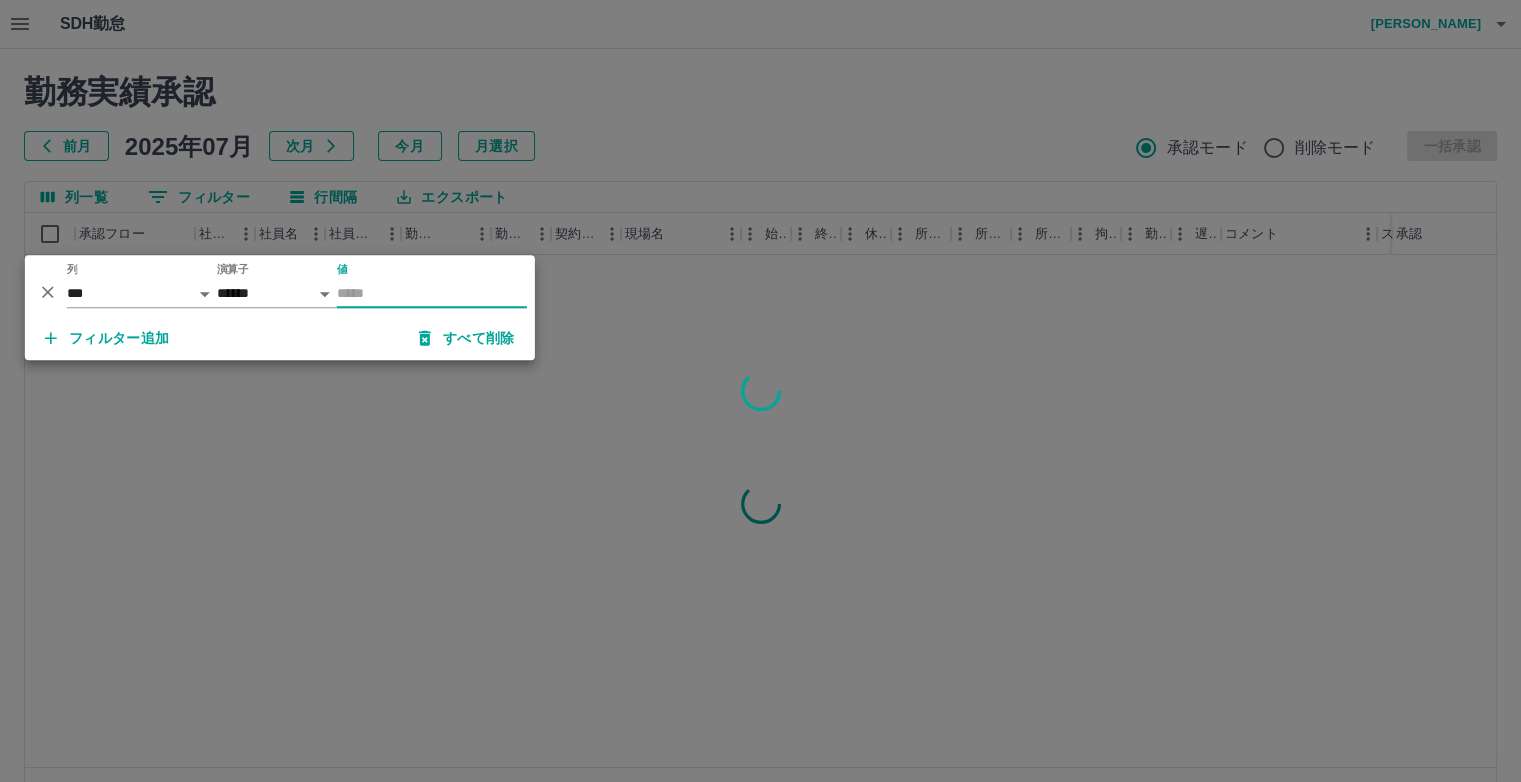 scroll, scrollTop: 0, scrollLeft: 0, axis: both 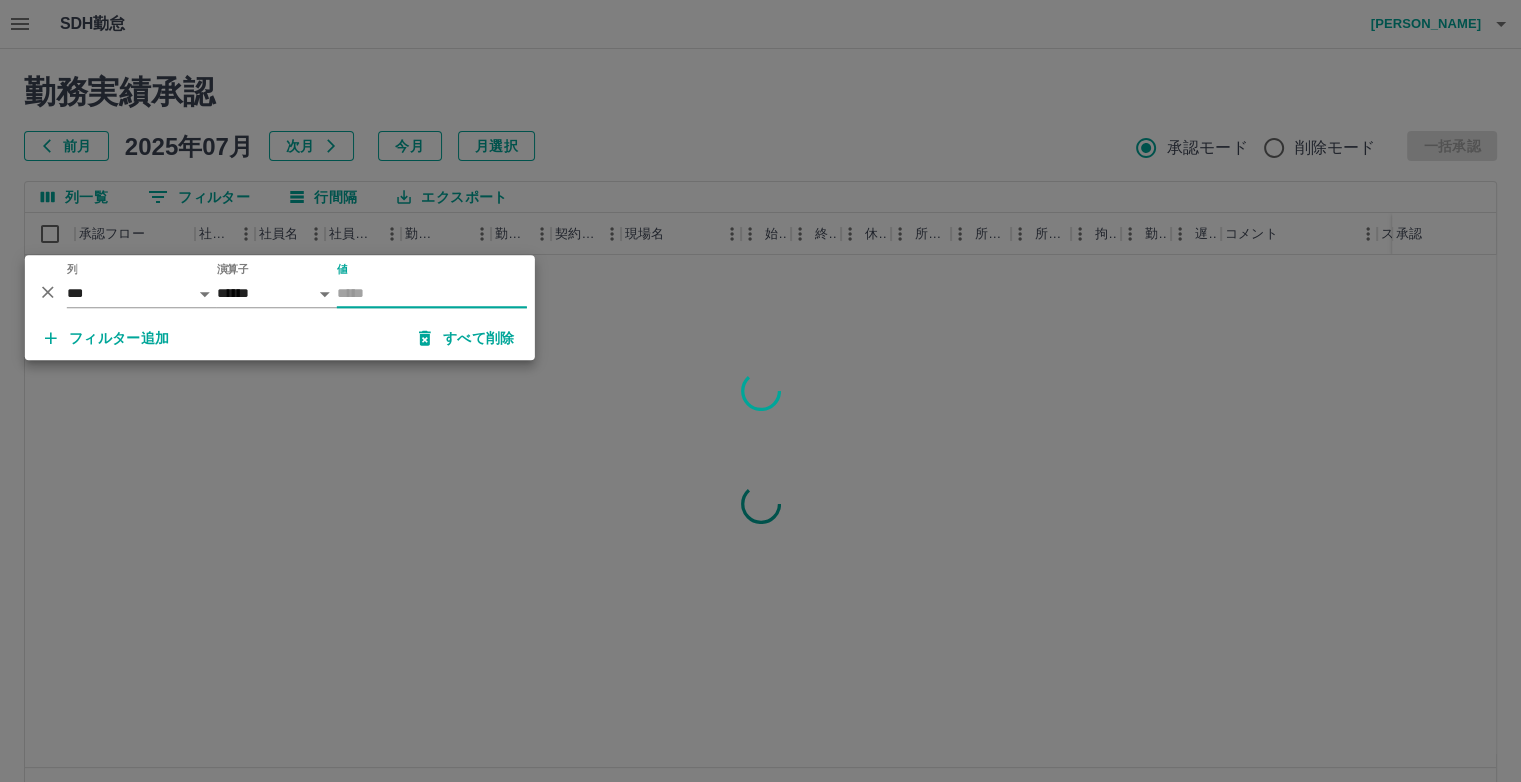 click on "値" at bounding box center (432, 293) 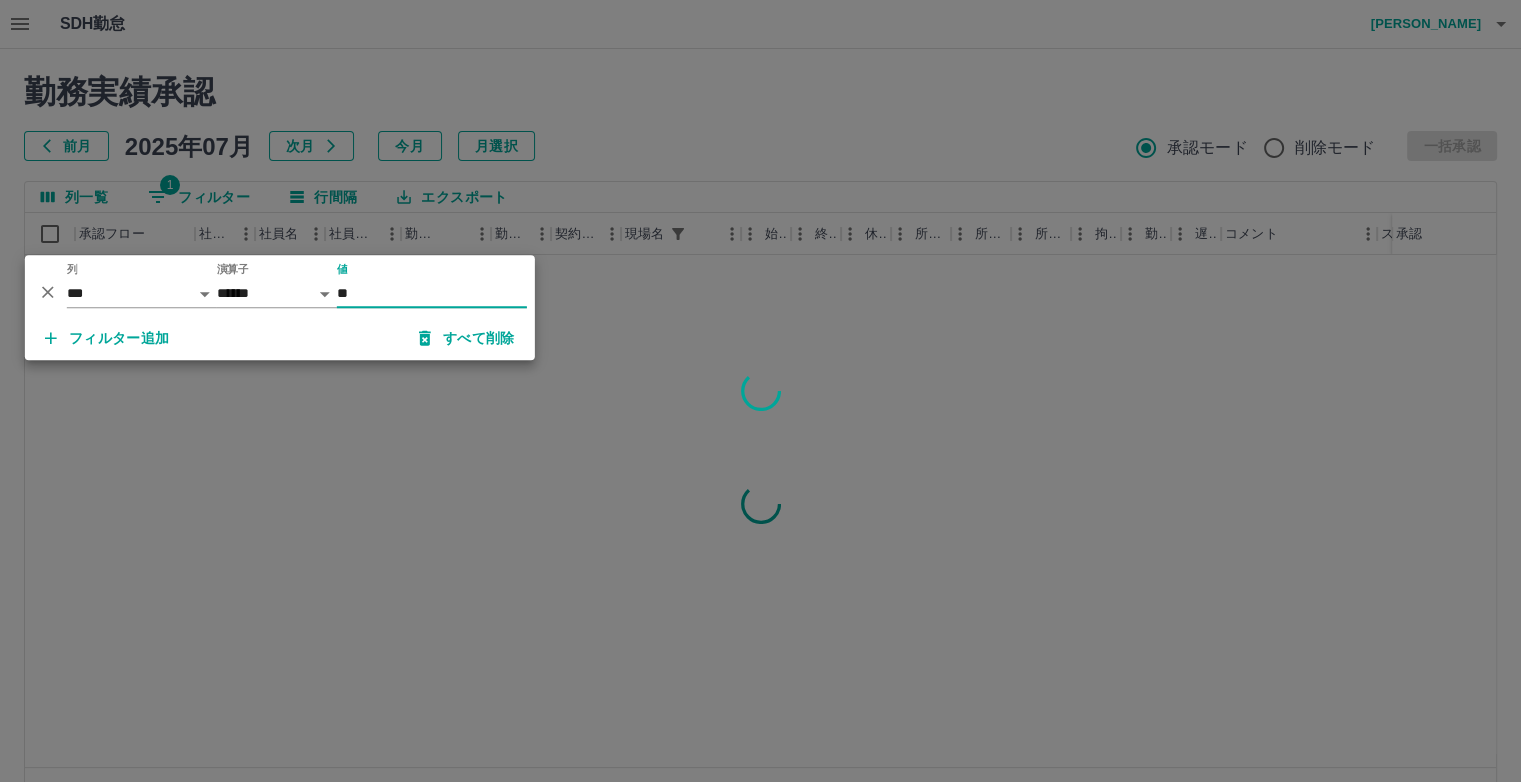 type on "*" 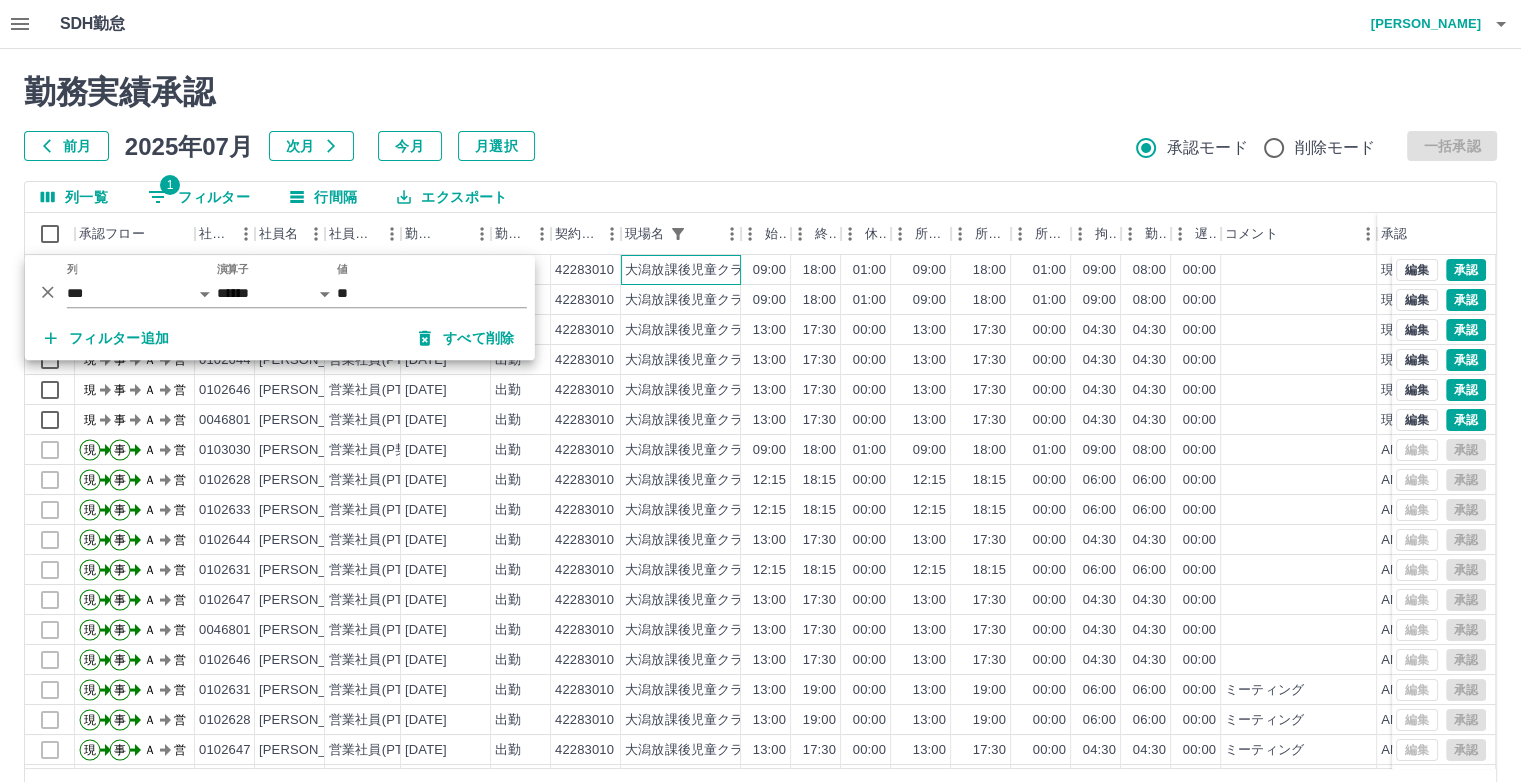 click on "大潟放課後児童クラブ" at bounding box center (691, 270) 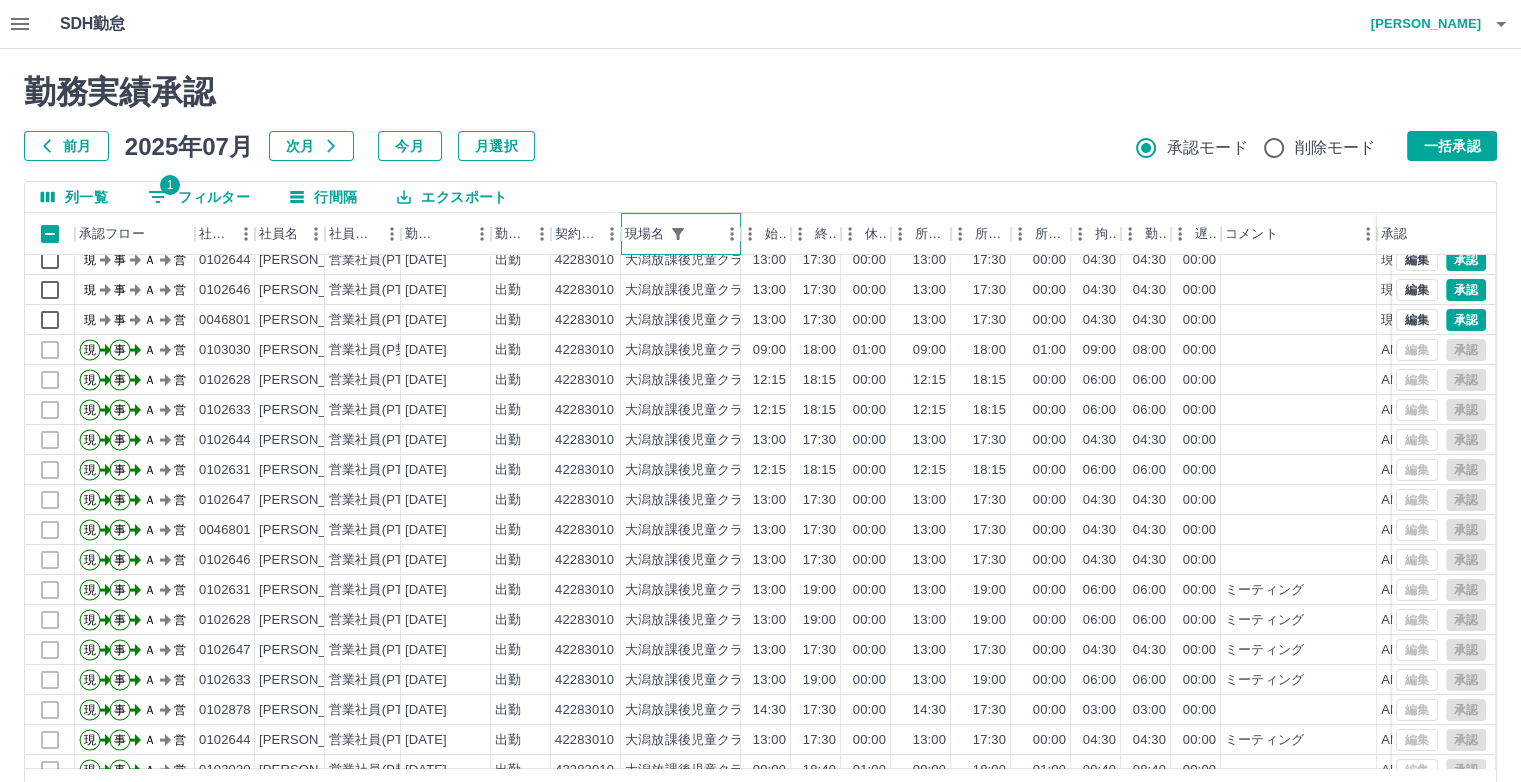 scroll, scrollTop: 0, scrollLeft: 0, axis: both 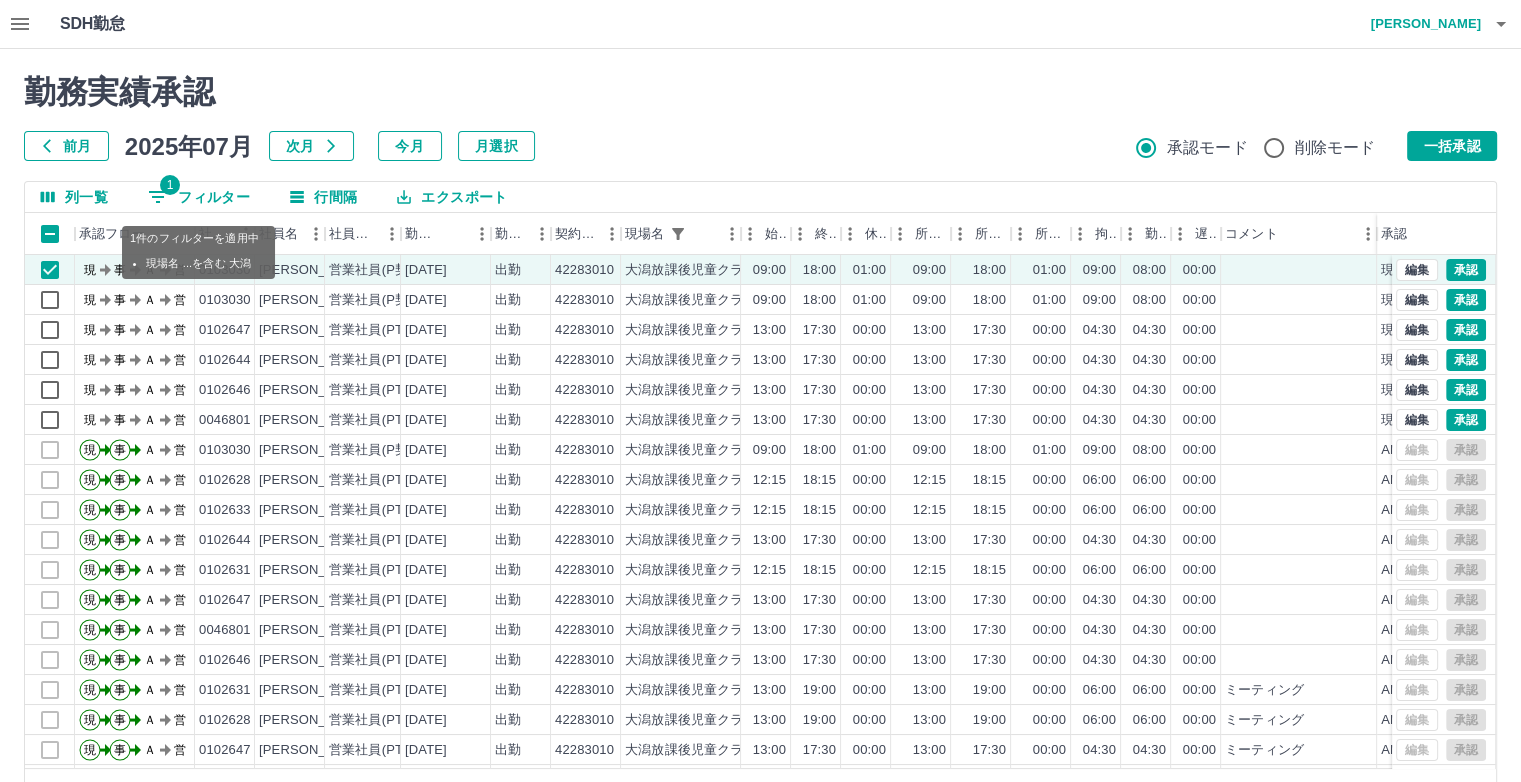 click on "1 フィルター" at bounding box center [199, 197] 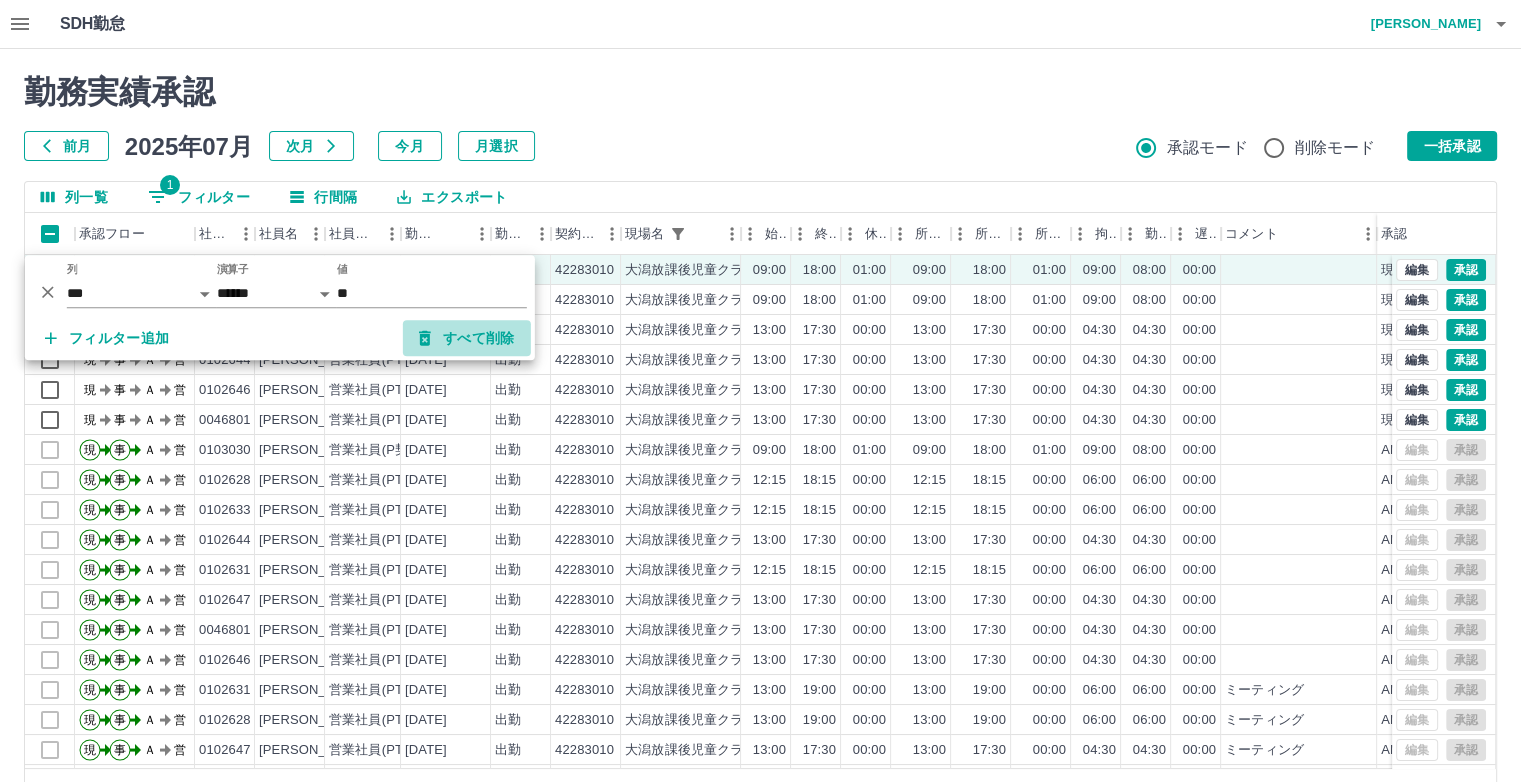 click on "すべて削除" at bounding box center [467, 338] 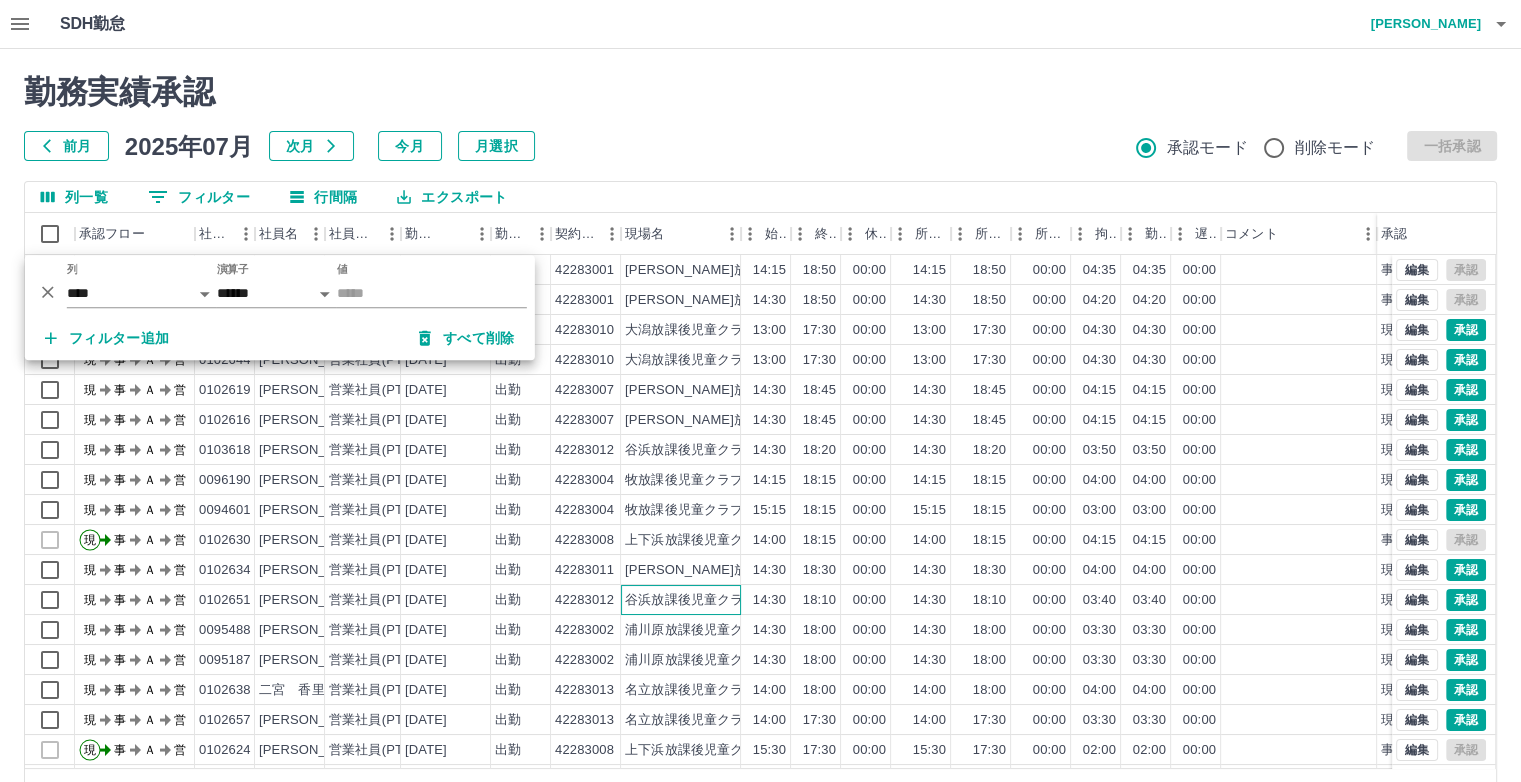 click on "谷浜放課後児童クラブ" at bounding box center (691, 600) 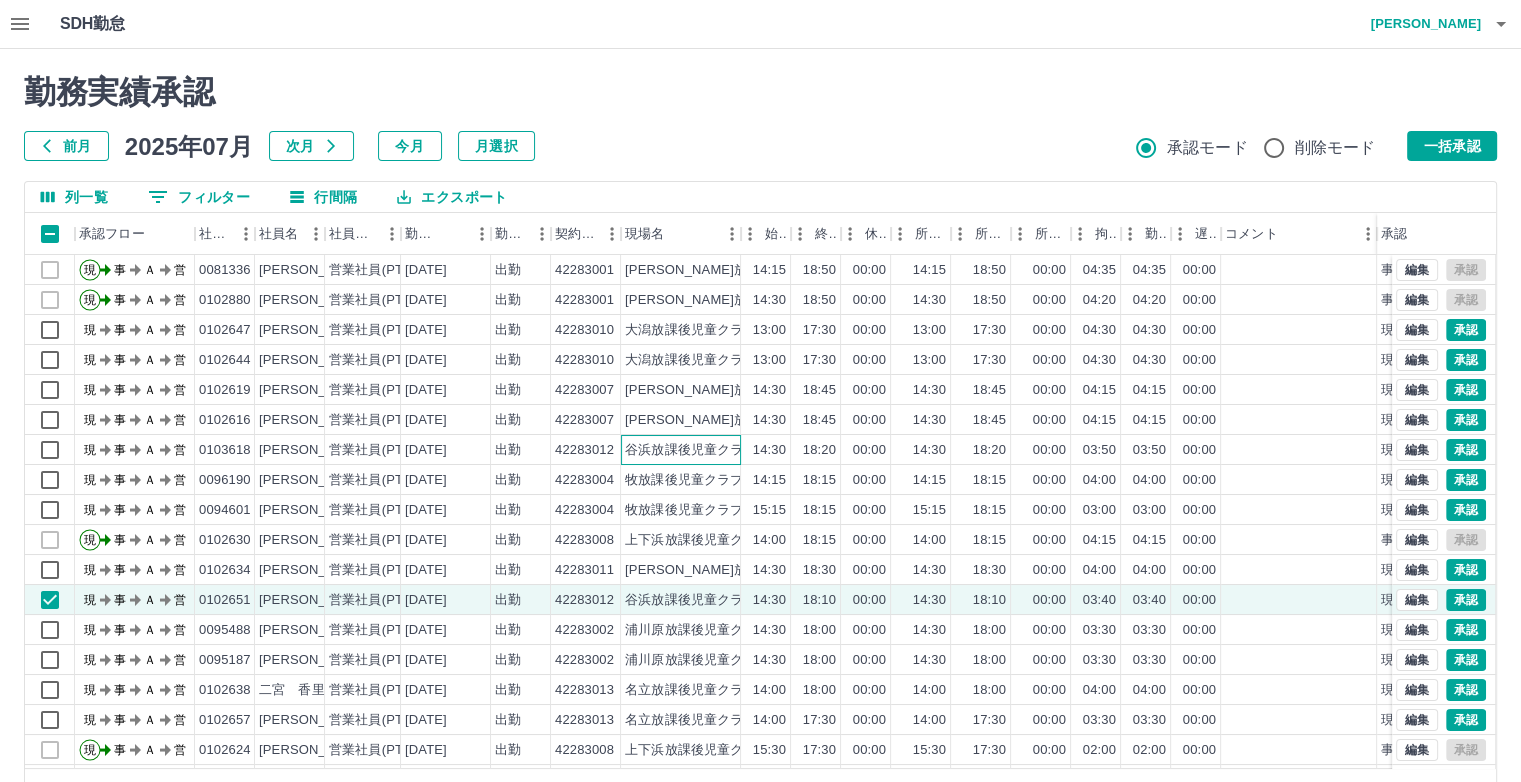 click on "谷浜放課後児童クラブ" at bounding box center (691, 450) 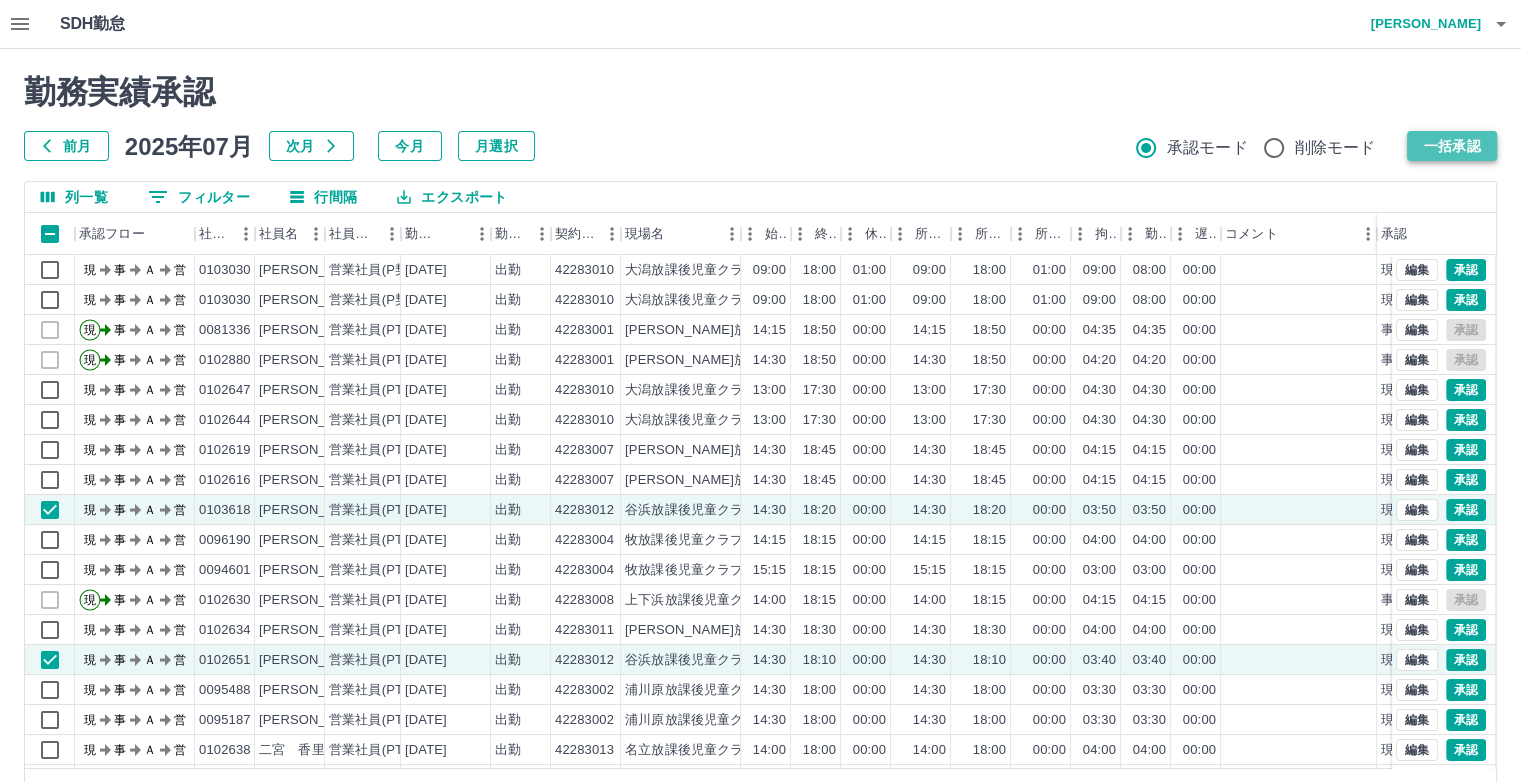 click on "一括承認" at bounding box center (1452, 146) 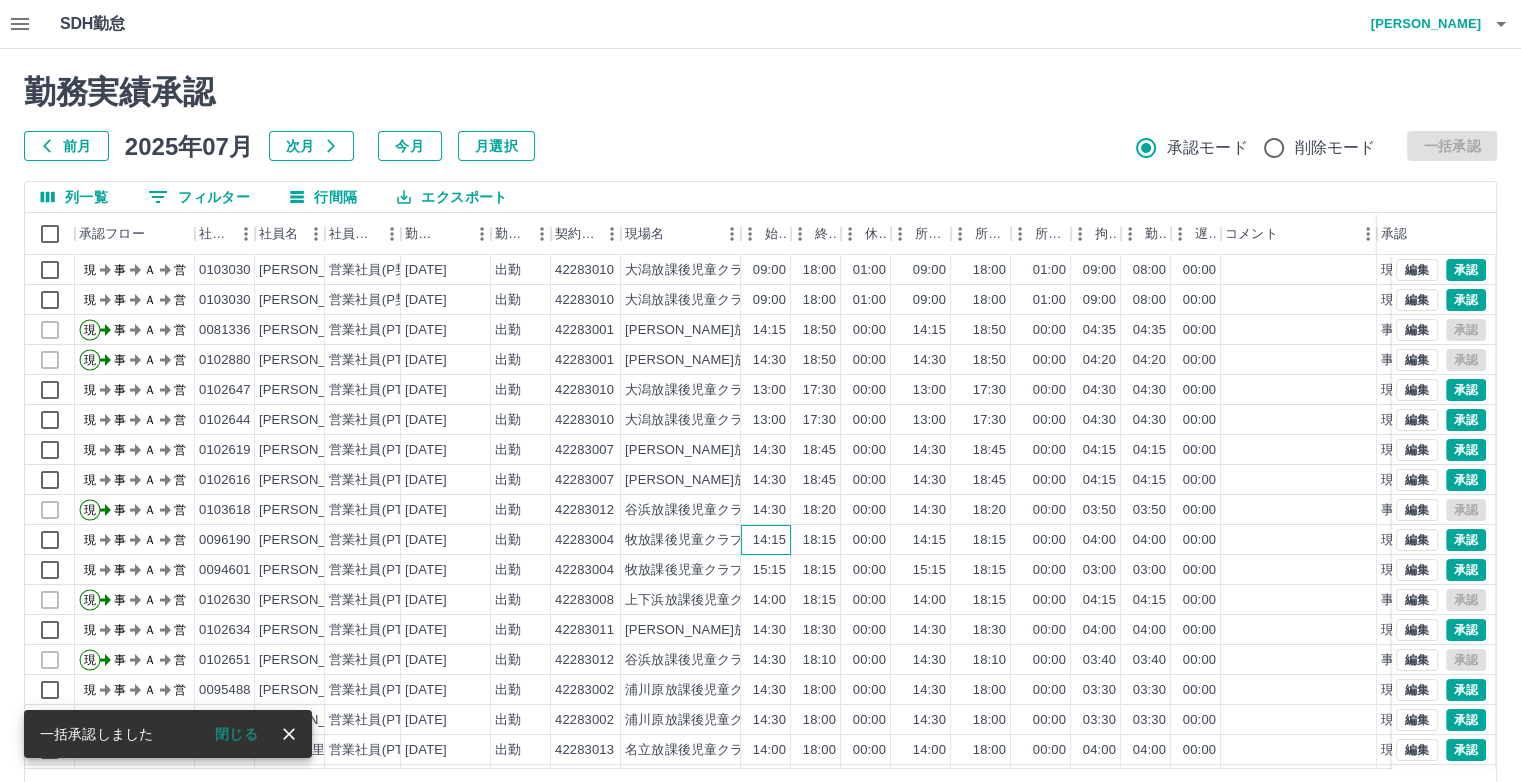click on "14:15" at bounding box center [769, 540] 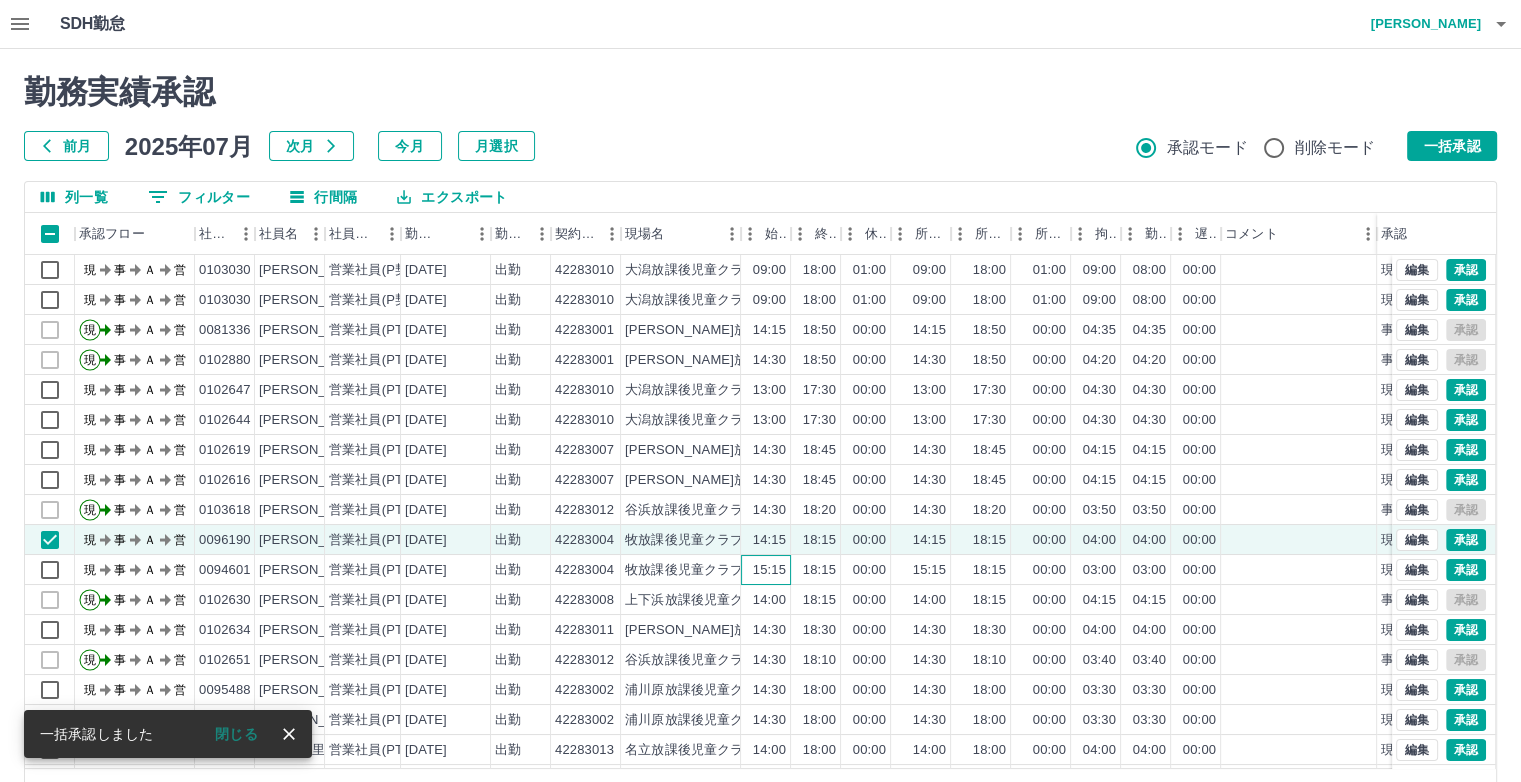 click on "15:15" at bounding box center [769, 570] 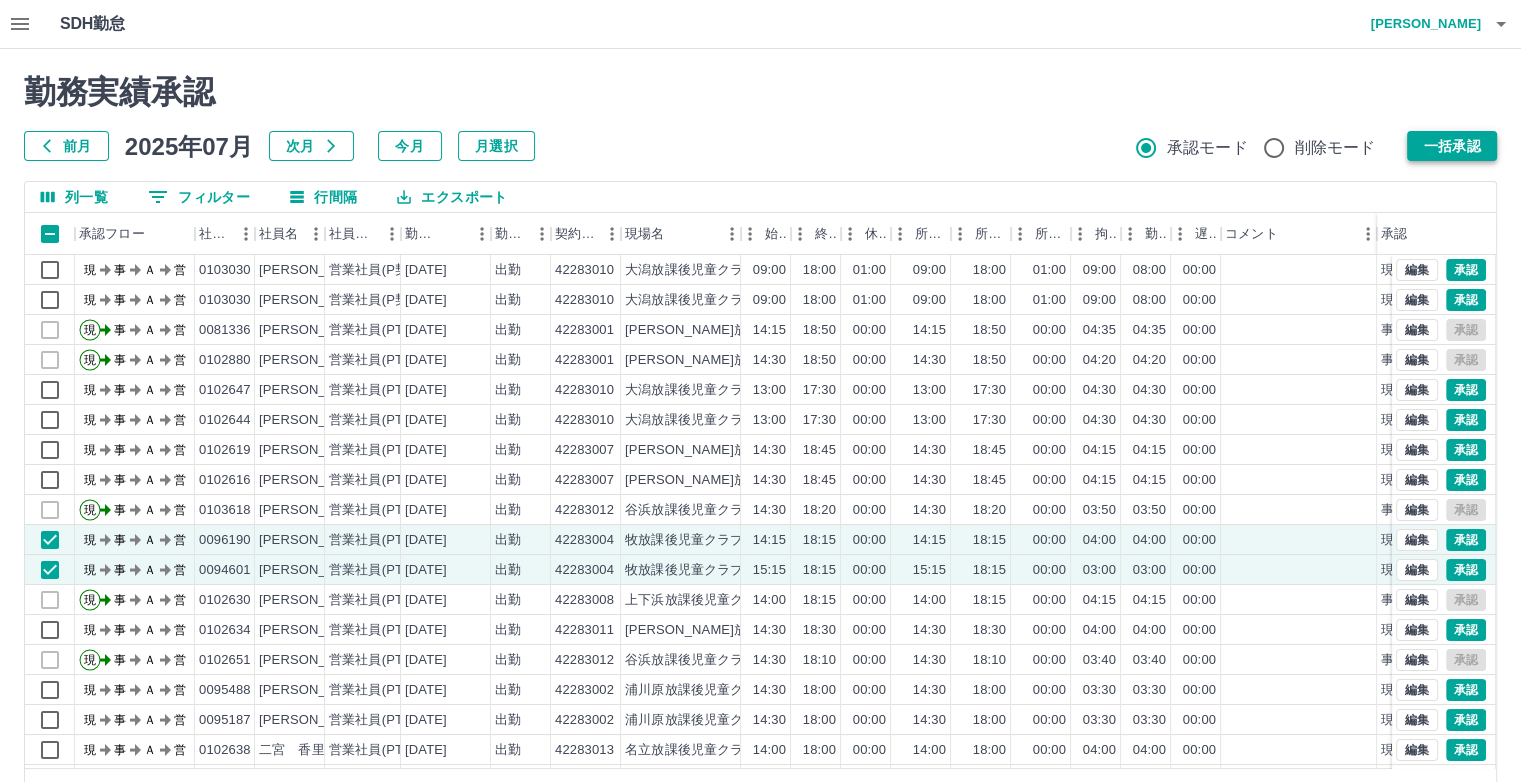 click on "一括承認" at bounding box center (1452, 146) 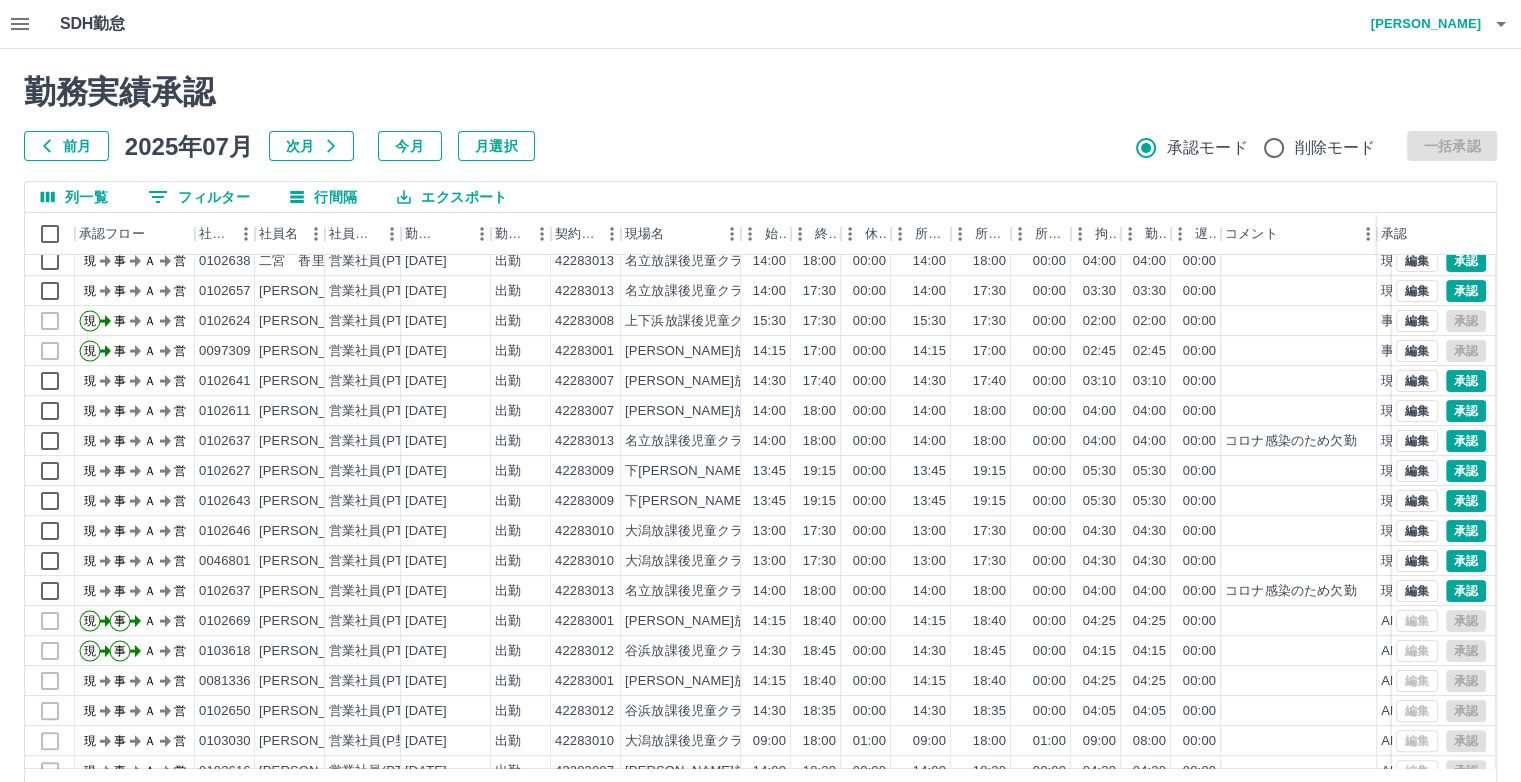 scroll, scrollTop: 500, scrollLeft: 0, axis: vertical 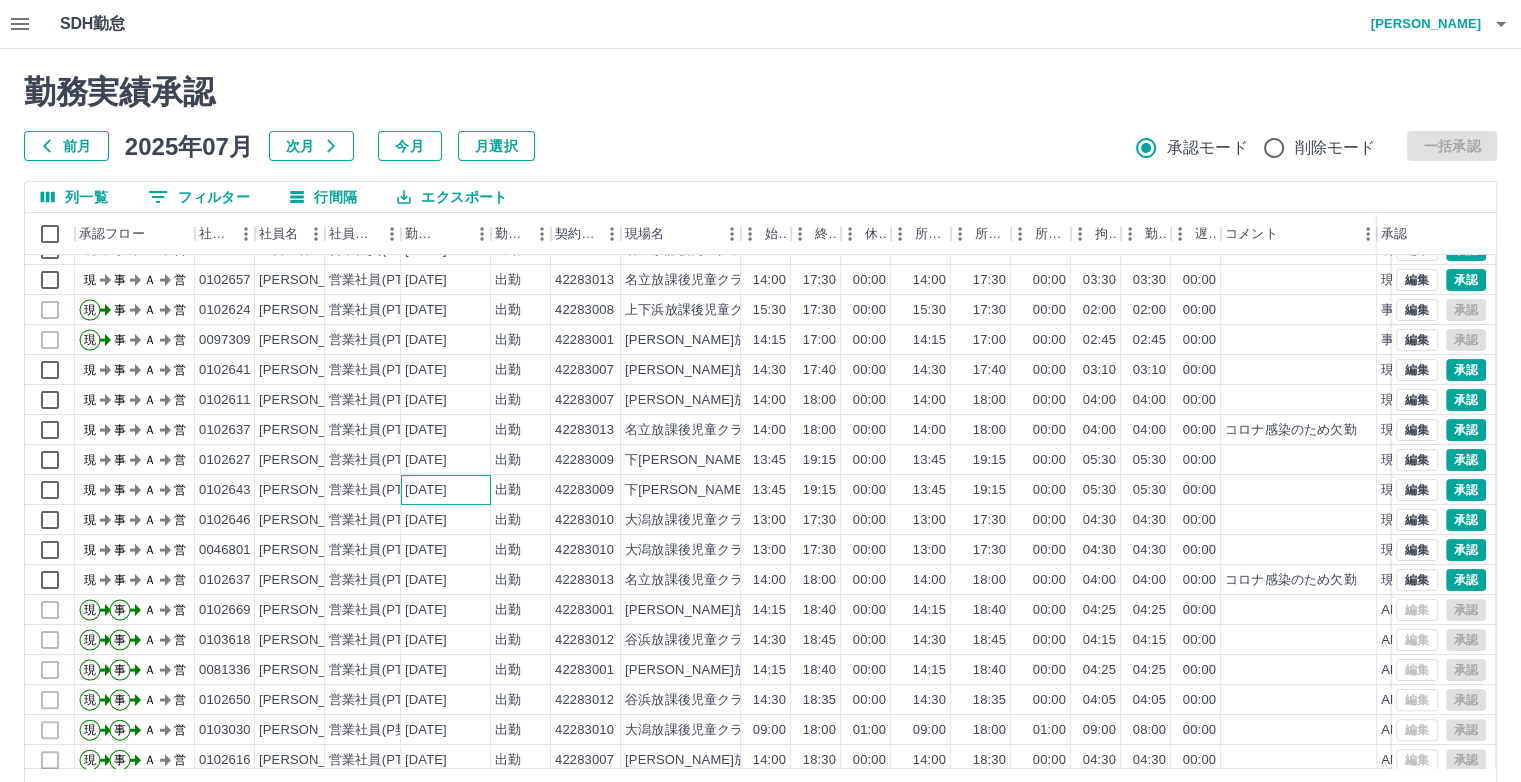 click on "[DATE]" at bounding box center (426, 490) 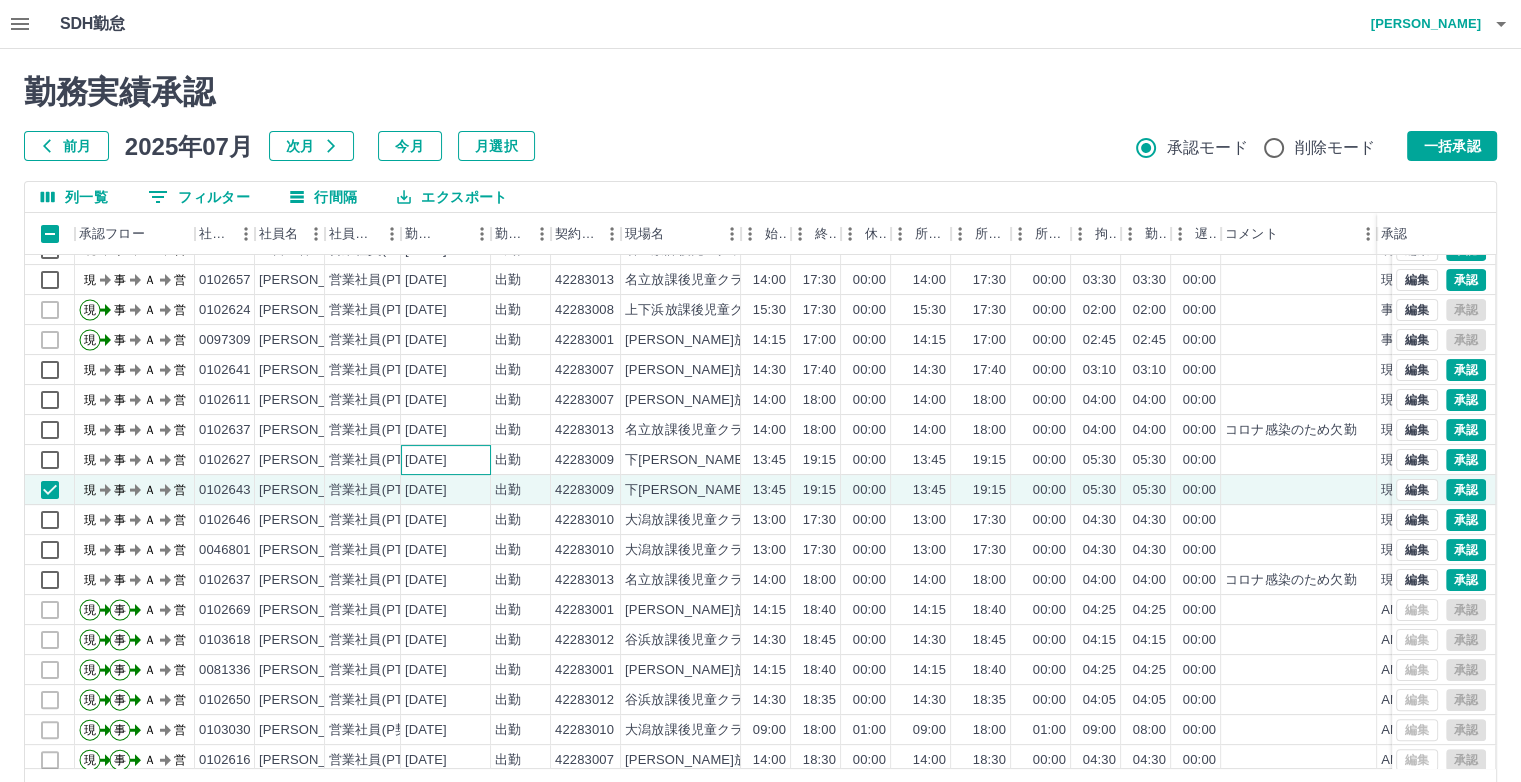 click on "[DATE]" at bounding box center (446, 460) 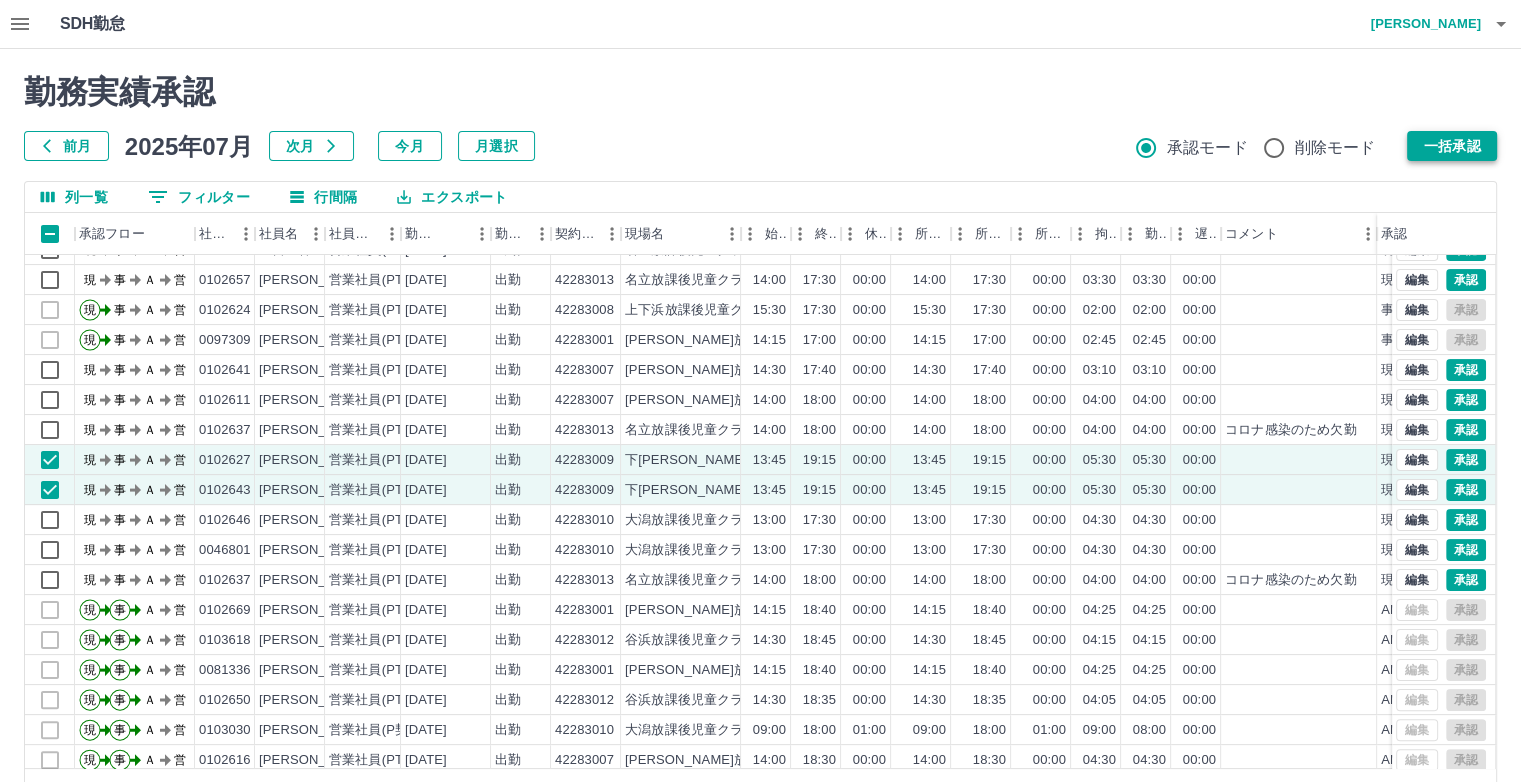 click on "一括承認" at bounding box center [1452, 146] 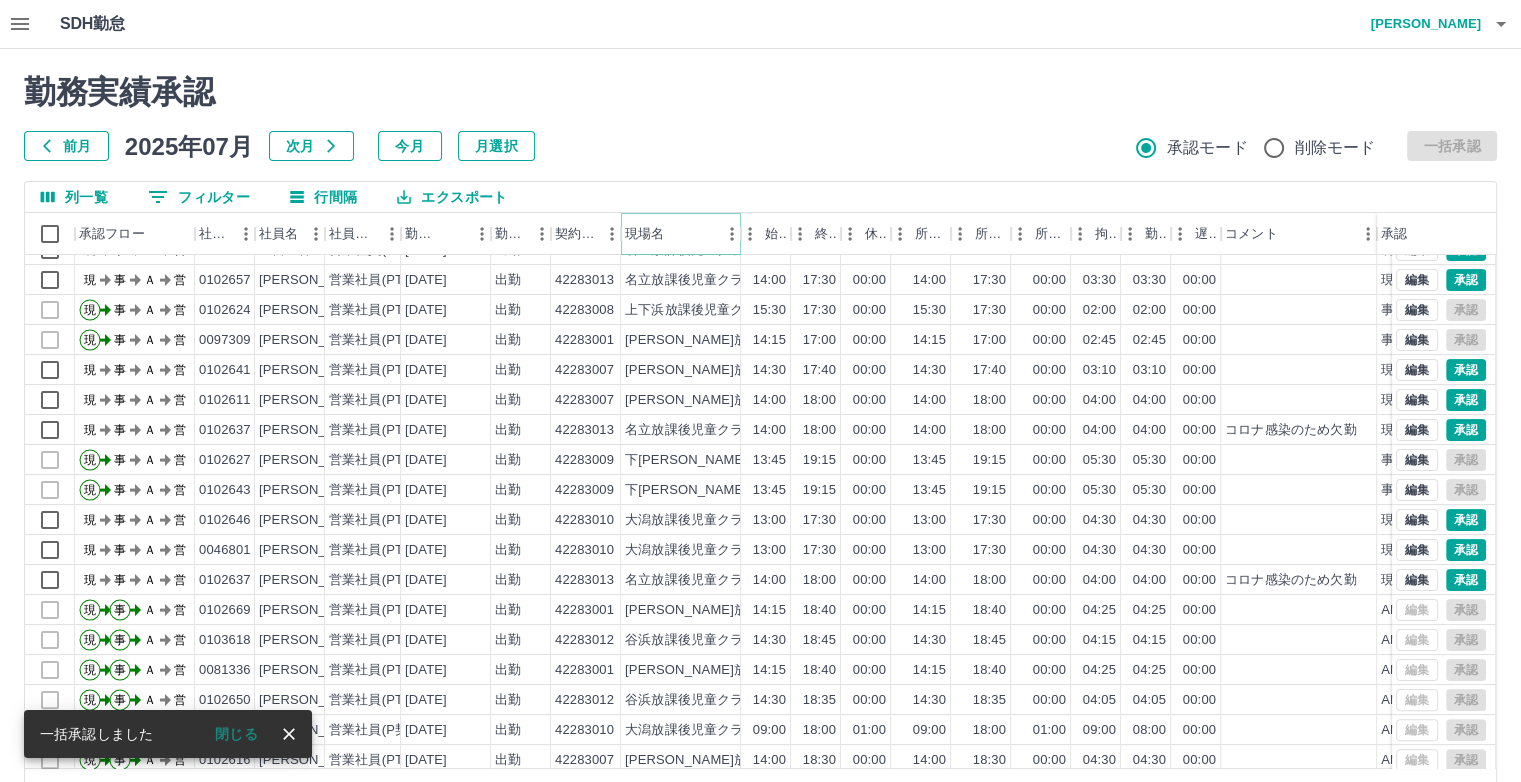 click 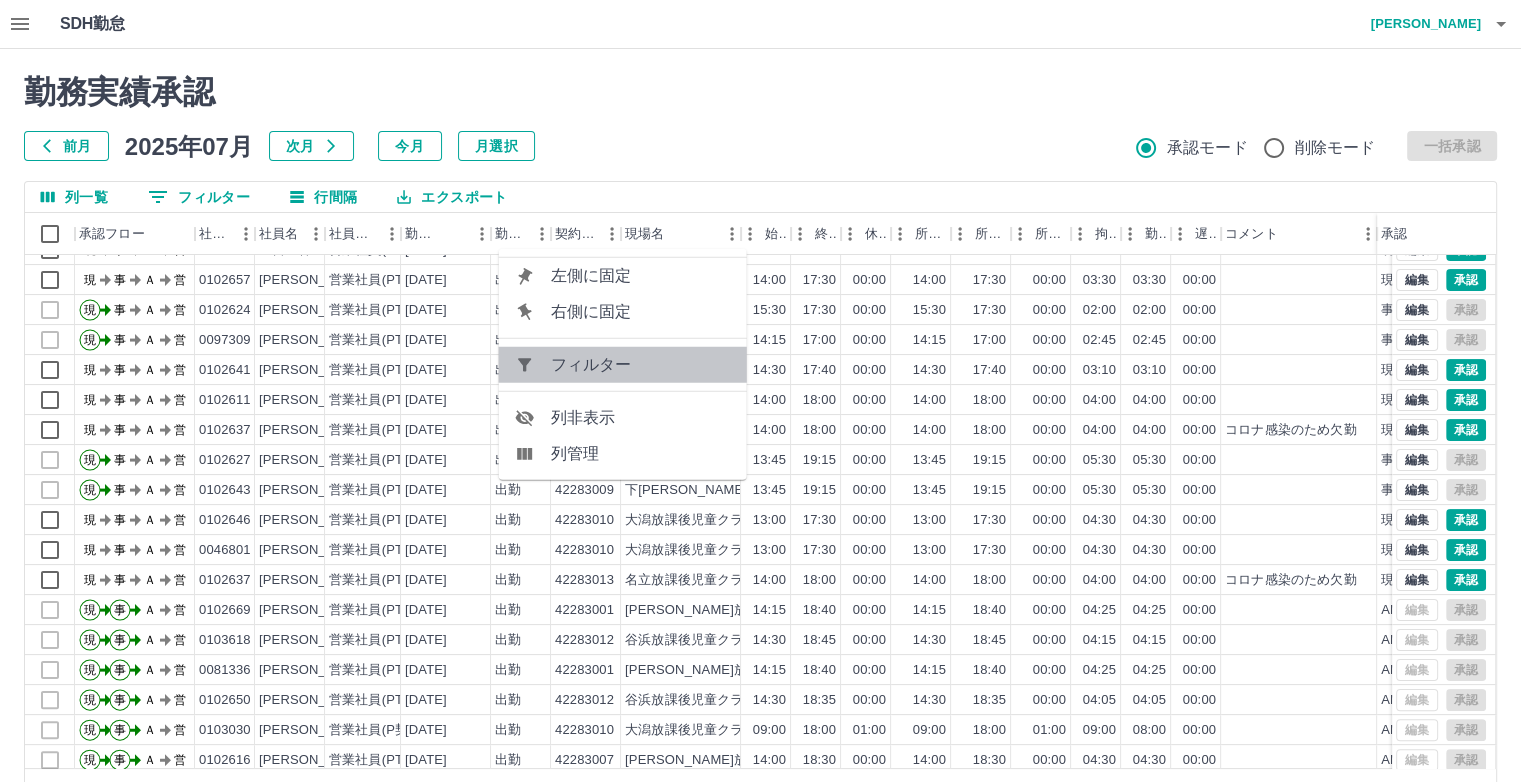 click on "フィルター" at bounding box center [641, 365] 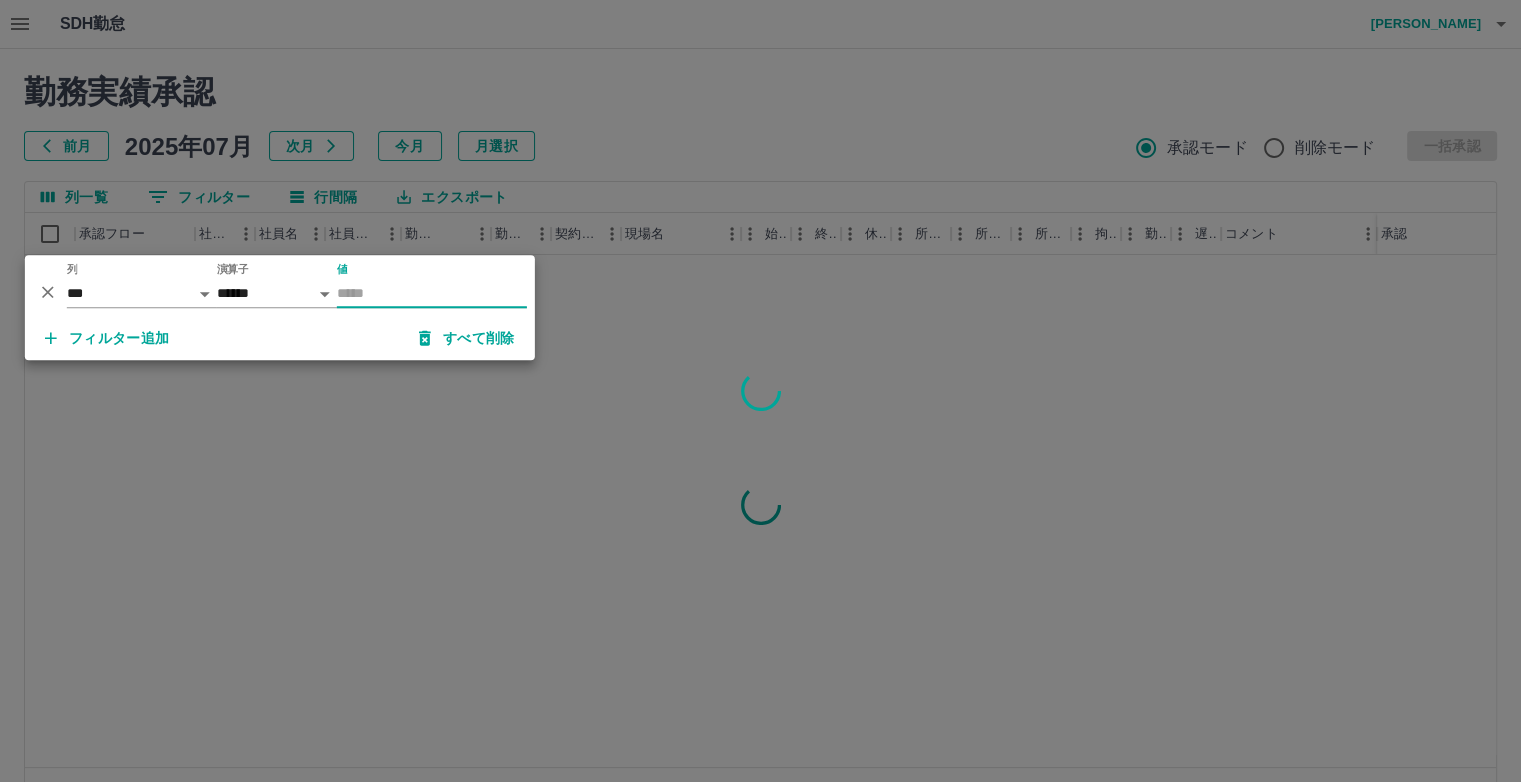 scroll, scrollTop: 0, scrollLeft: 0, axis: both 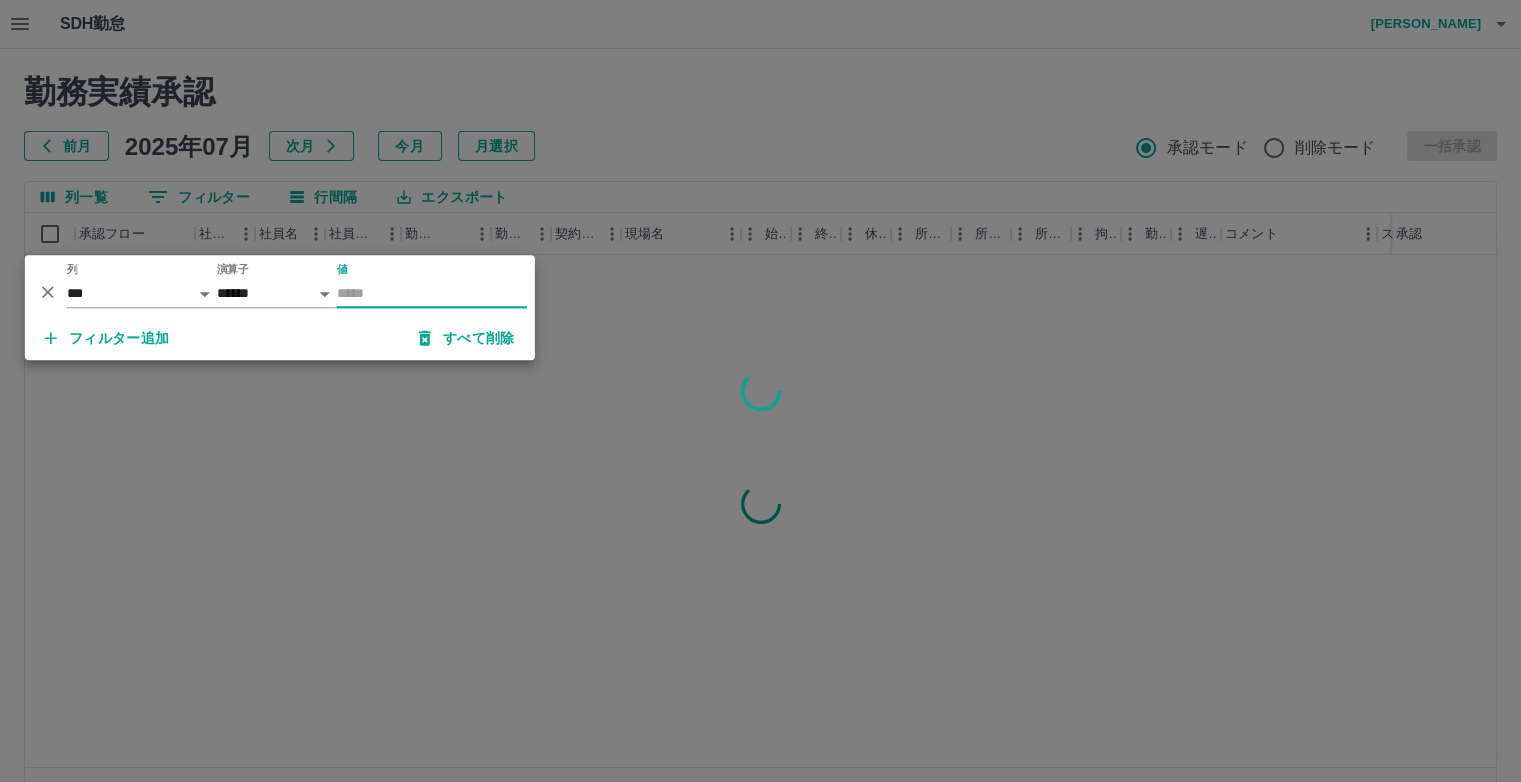 click on "値" at bounding box center (432, 293) 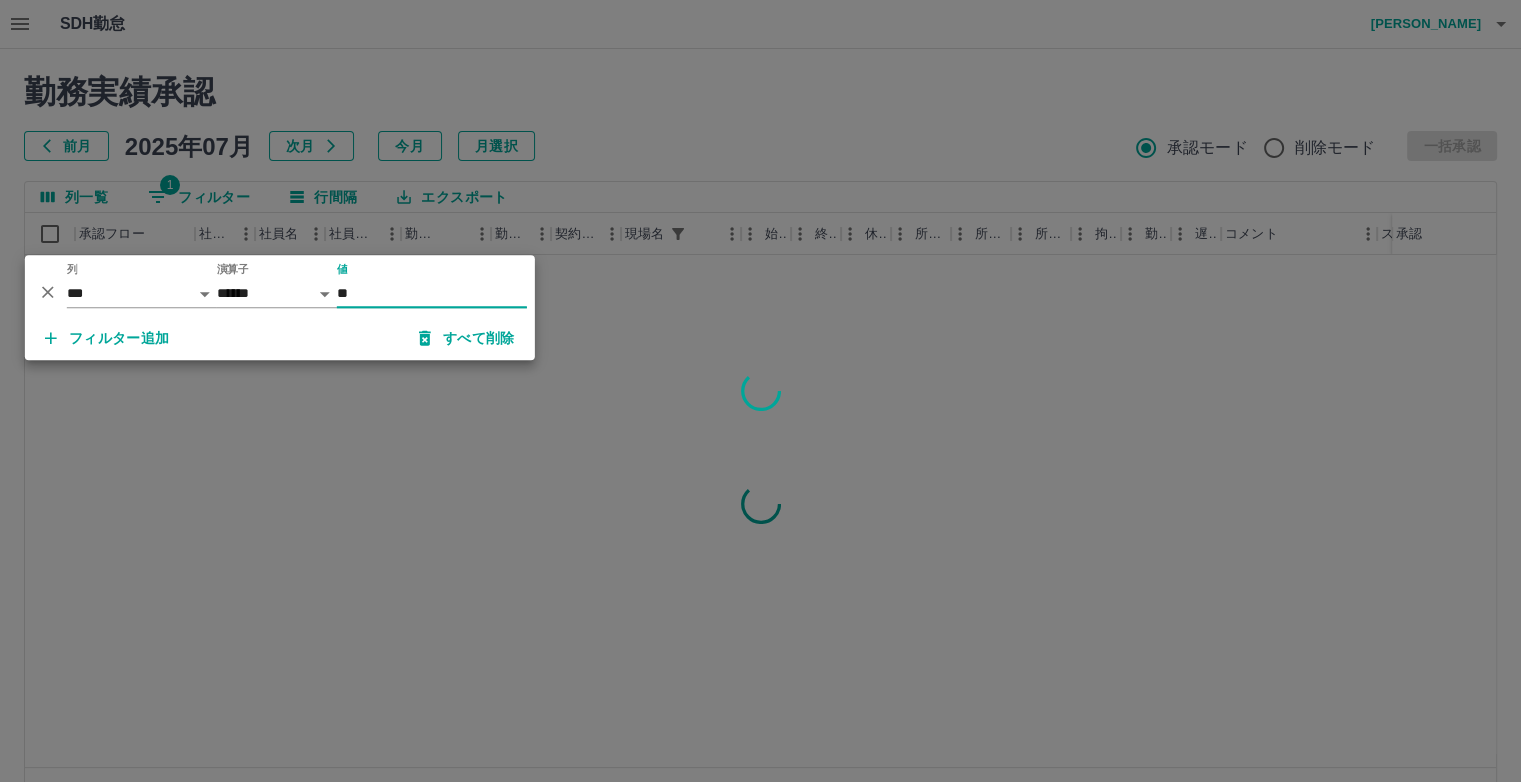 type on "**" 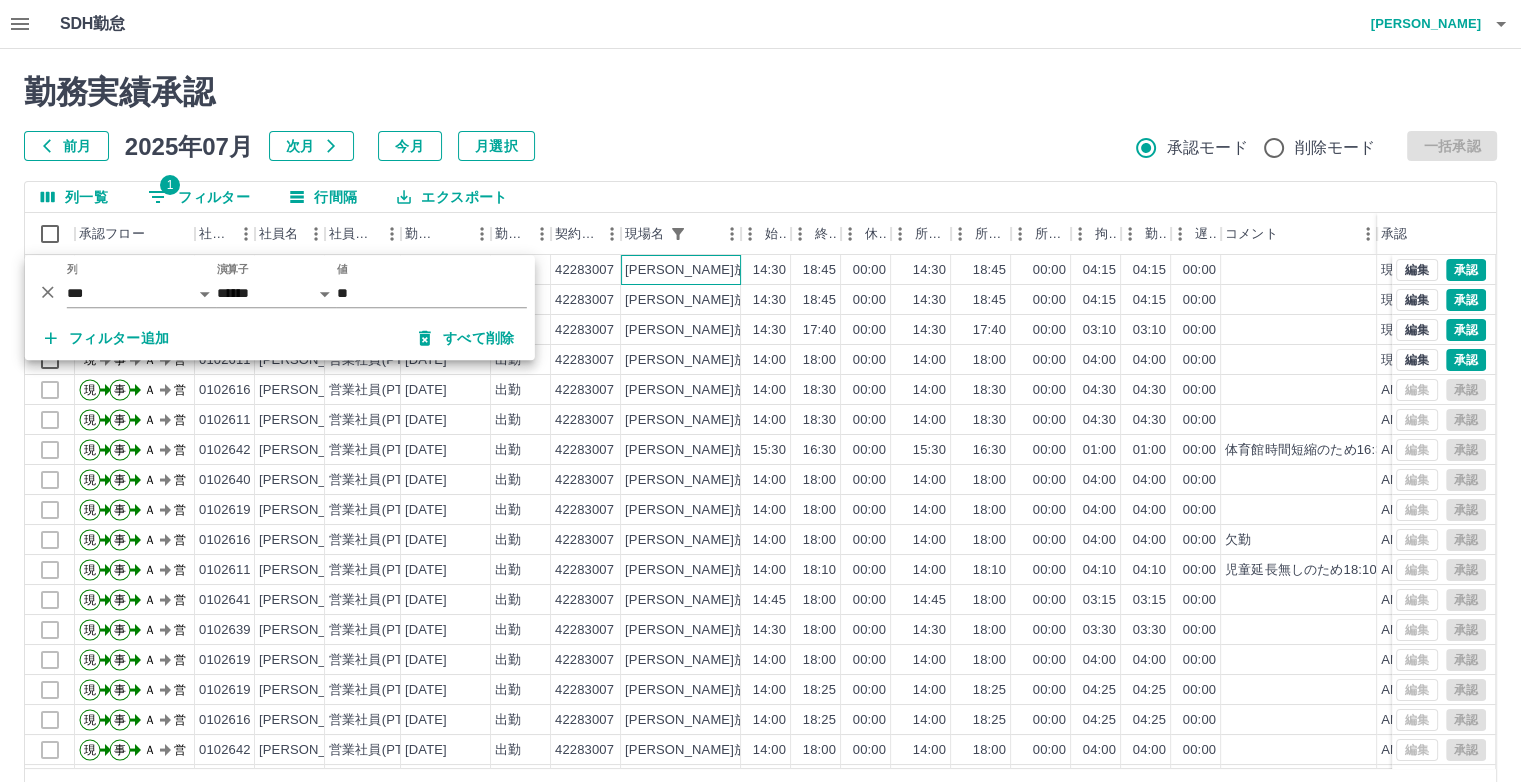 click on "[PERSON_NAME]放課後児童クラブ" at bounding box center [732, 270] 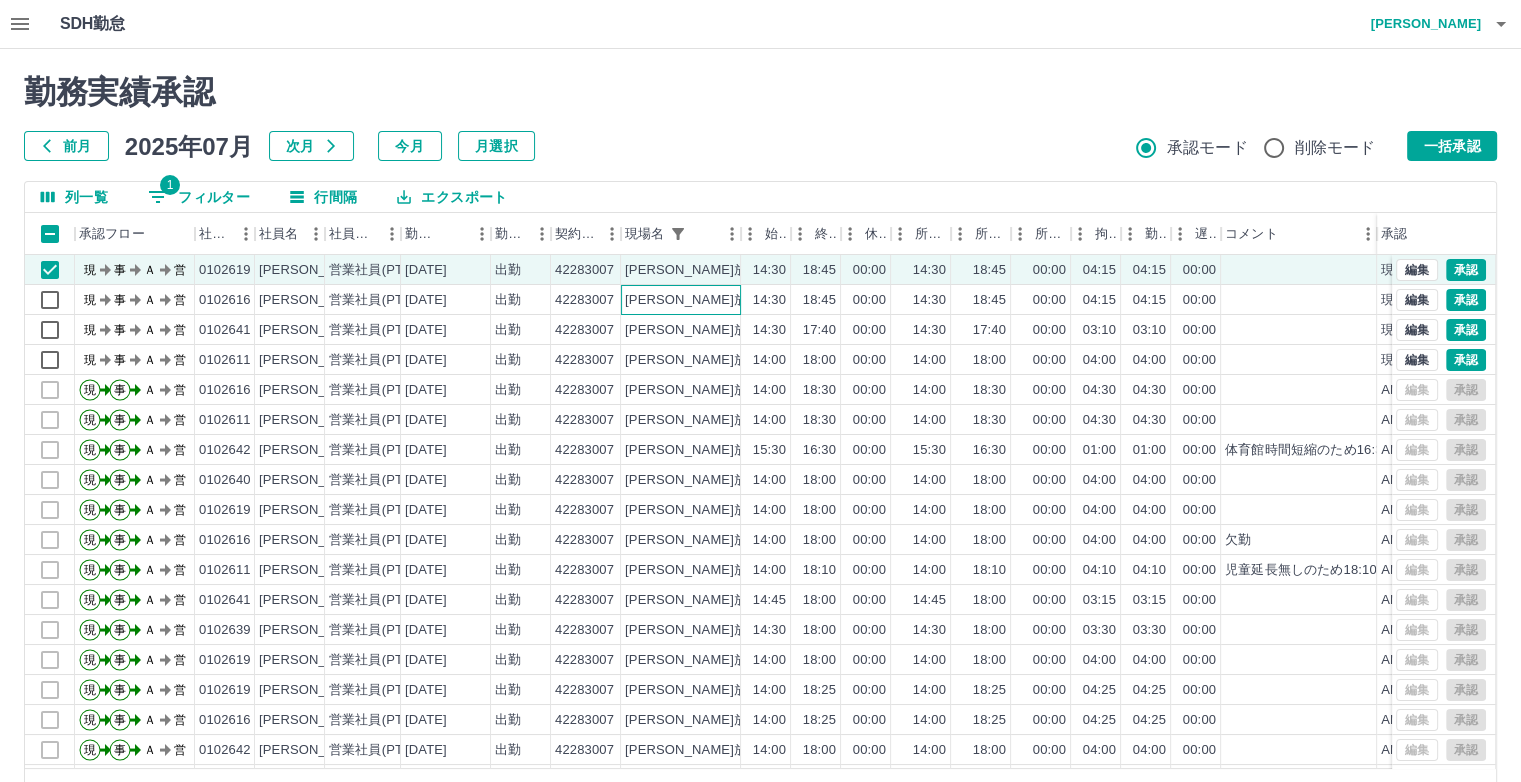 click on "[PERSON_NAME]放課後児童クラブ" at bounding box center [732, 300] 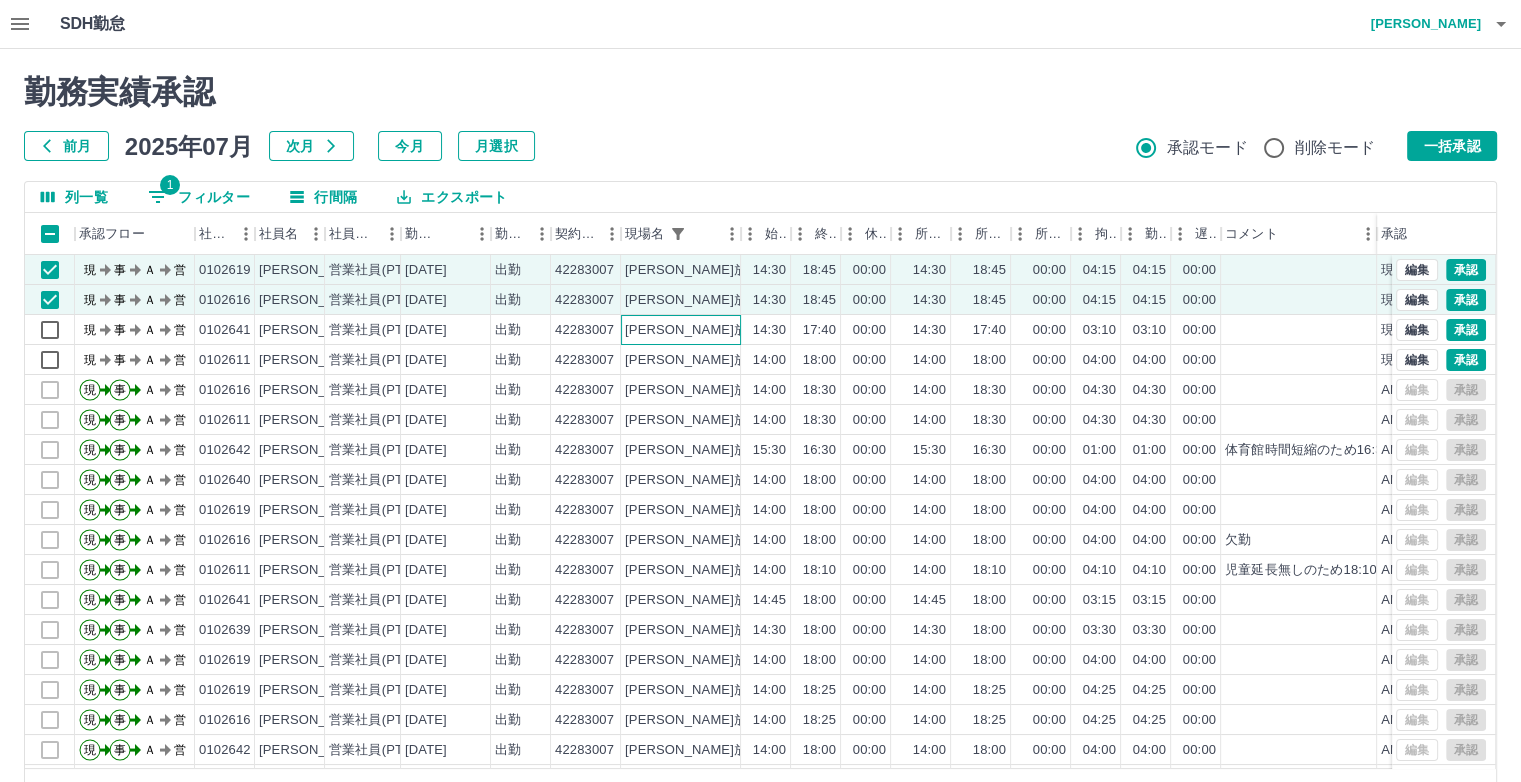 click on "[PERSON_NAME]放課後児童クラブ" at bounding box center (732, 330) 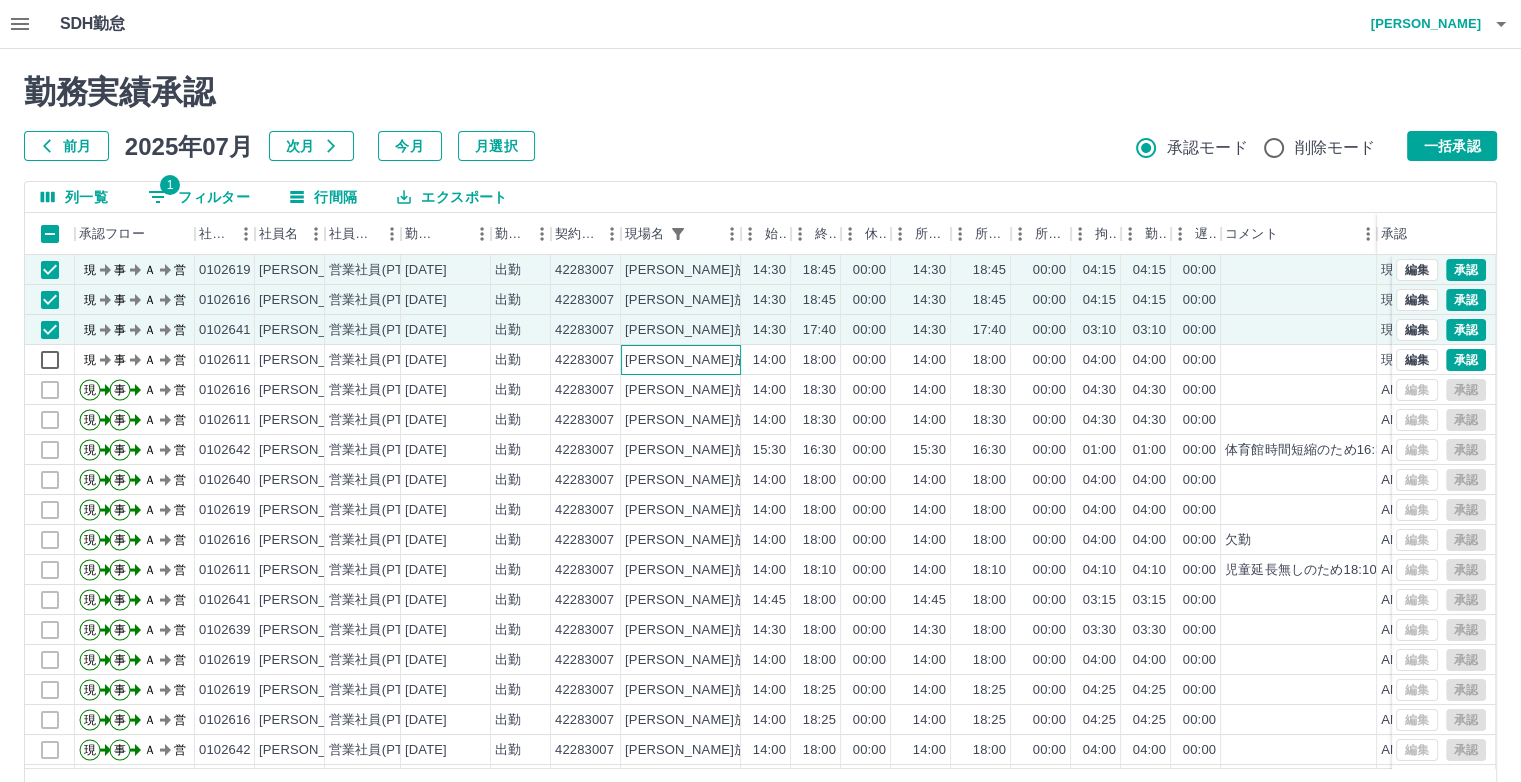 click on "[PERSON_NAME]放課後児童クラブ" at bounding box center [732, 360] 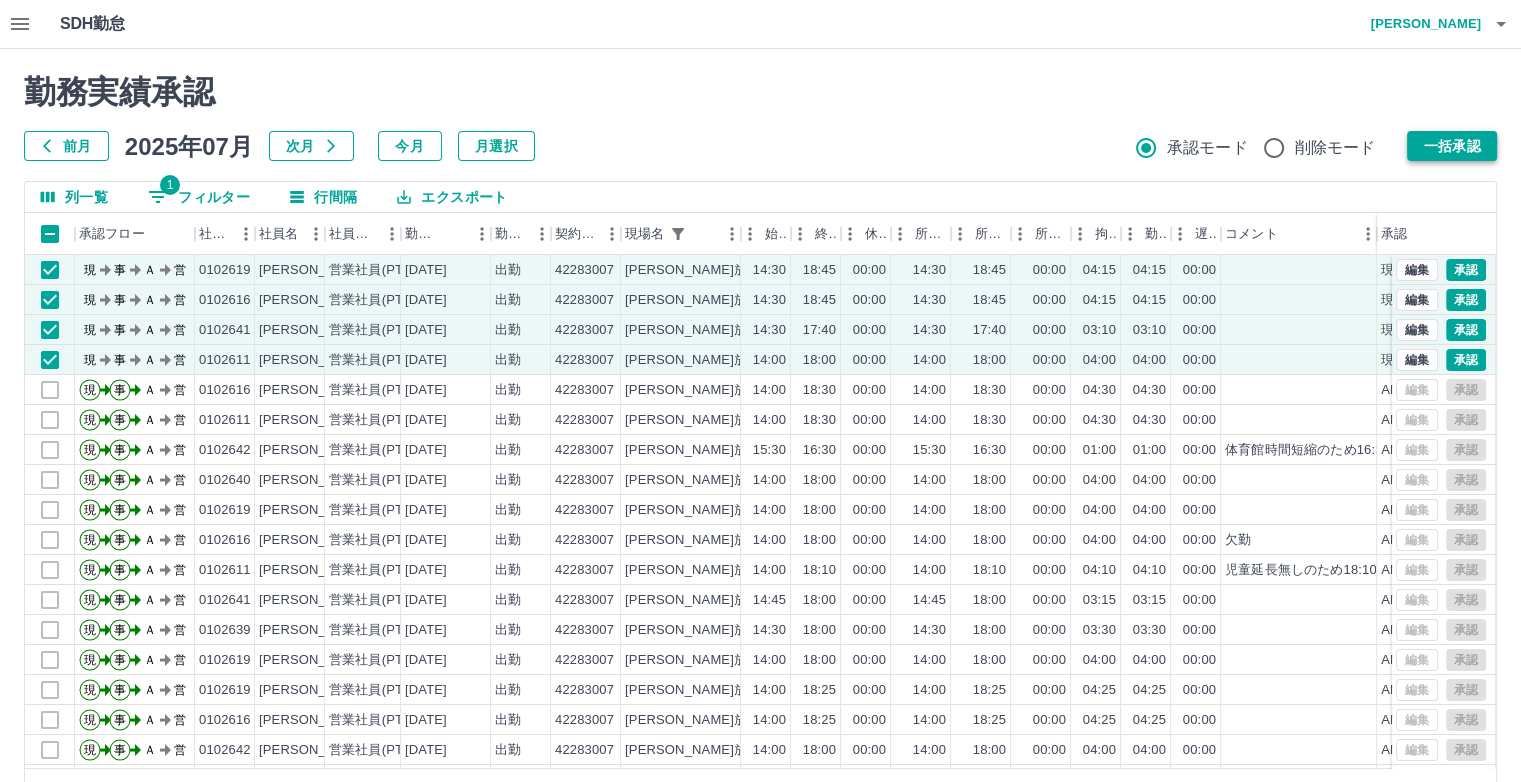 click on "一括承認" at bounding box center (1452, 146) 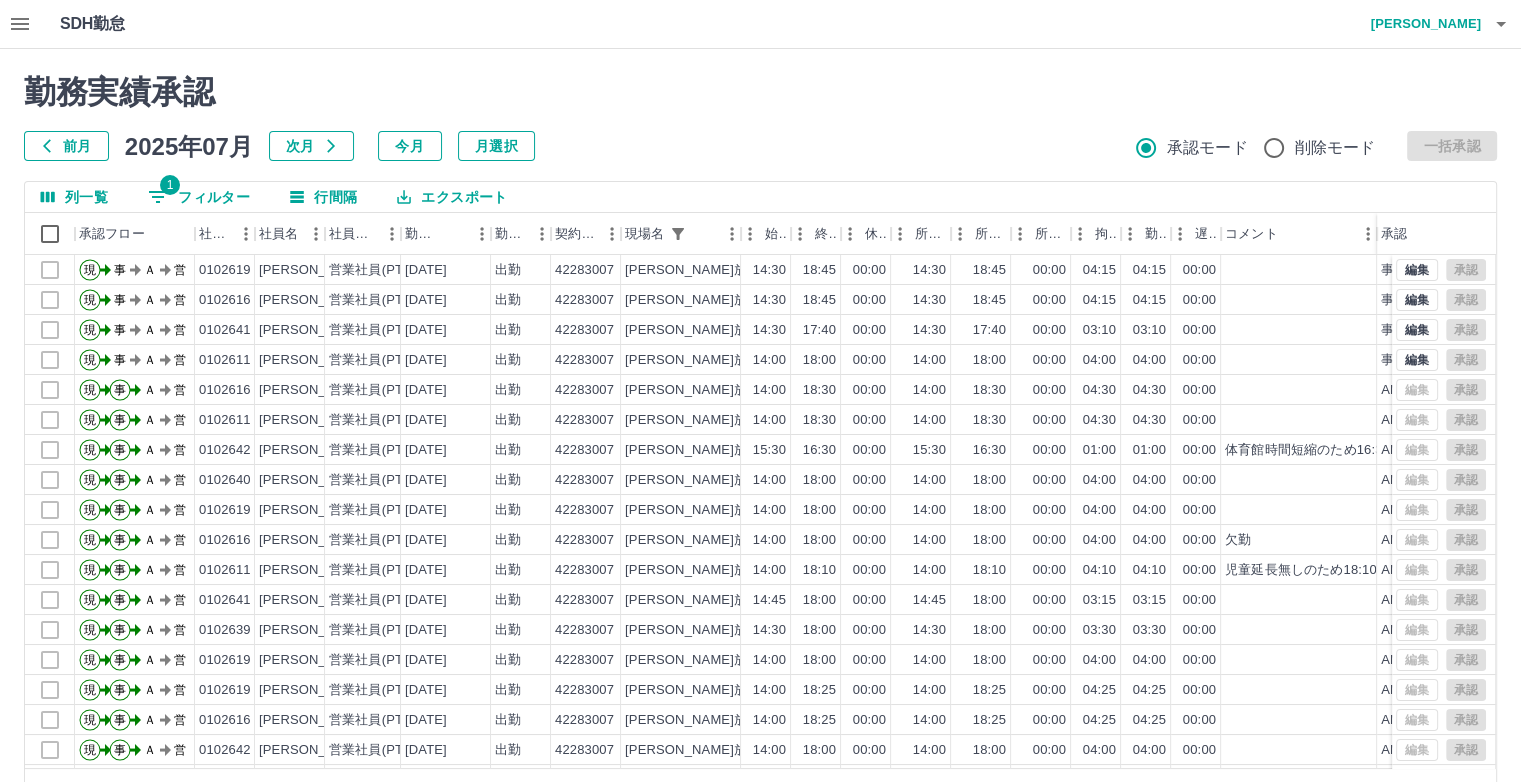 click on "1 フィルター" at bounding box center (199, 197) 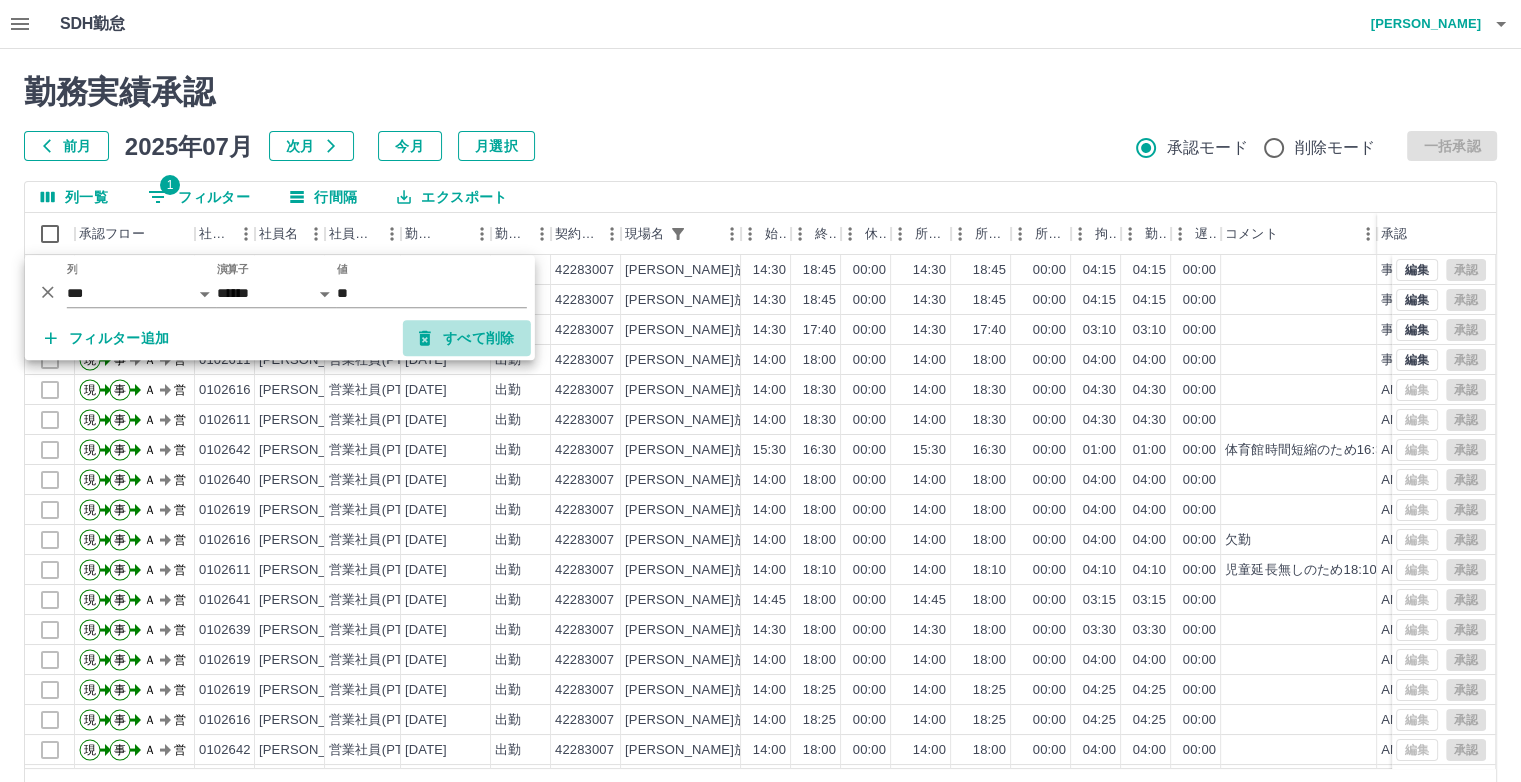 click on "すべて削除" at bounding box center (467, 338) 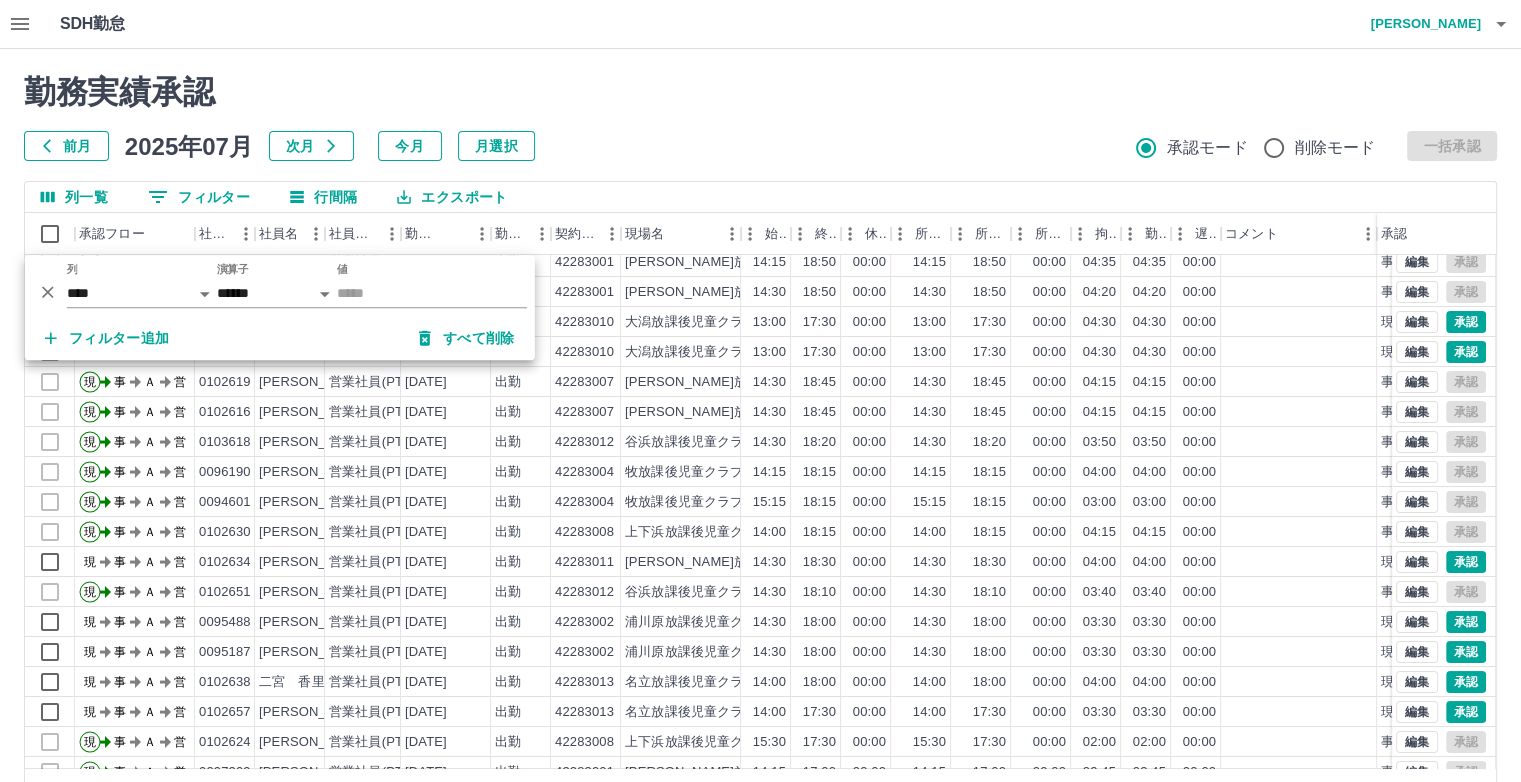 scroll, scrollTop: 100, scrollLeft: 0, axis: vertical 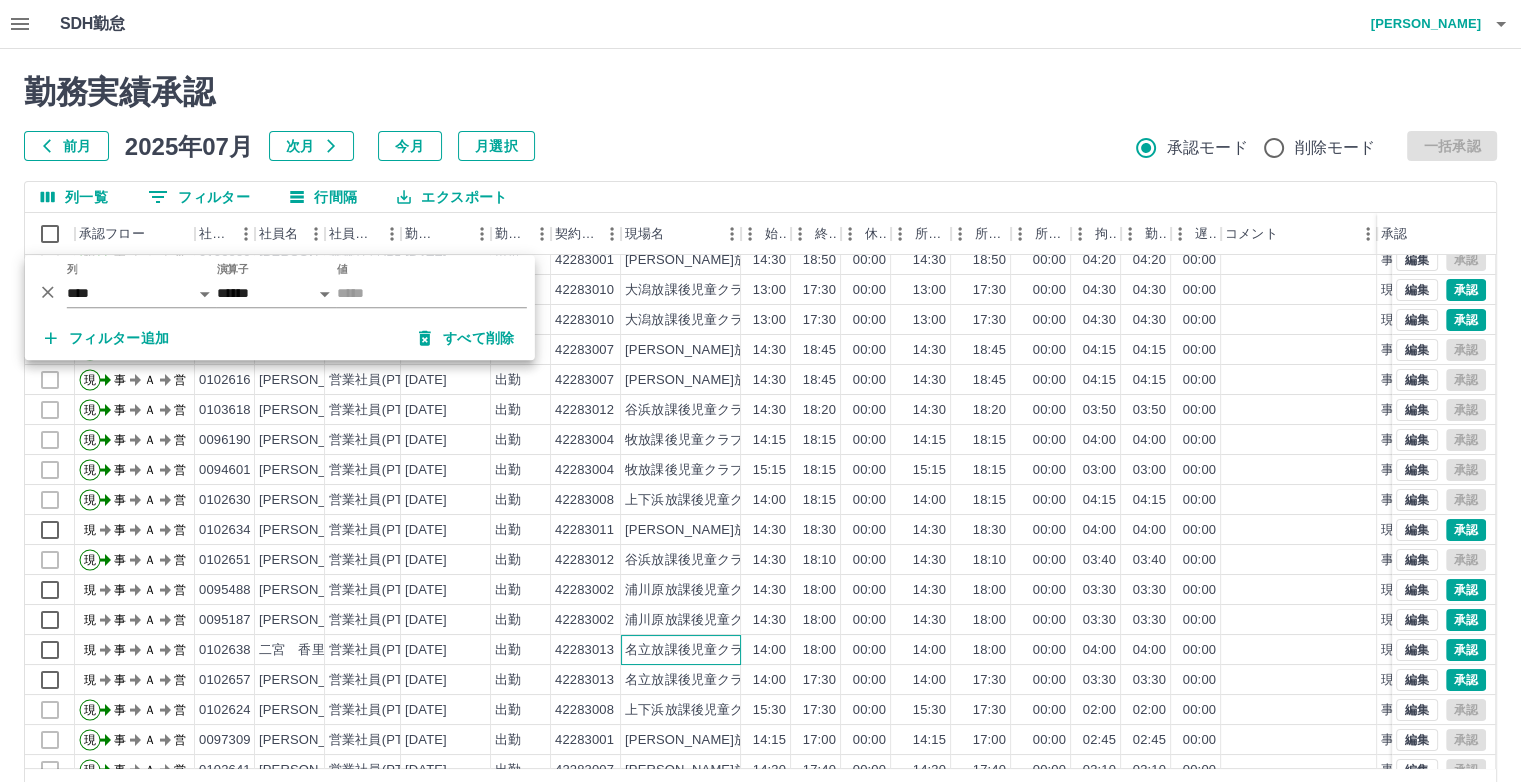 click on "名立放課後児童クラブ" at bounding box center (691, 650) 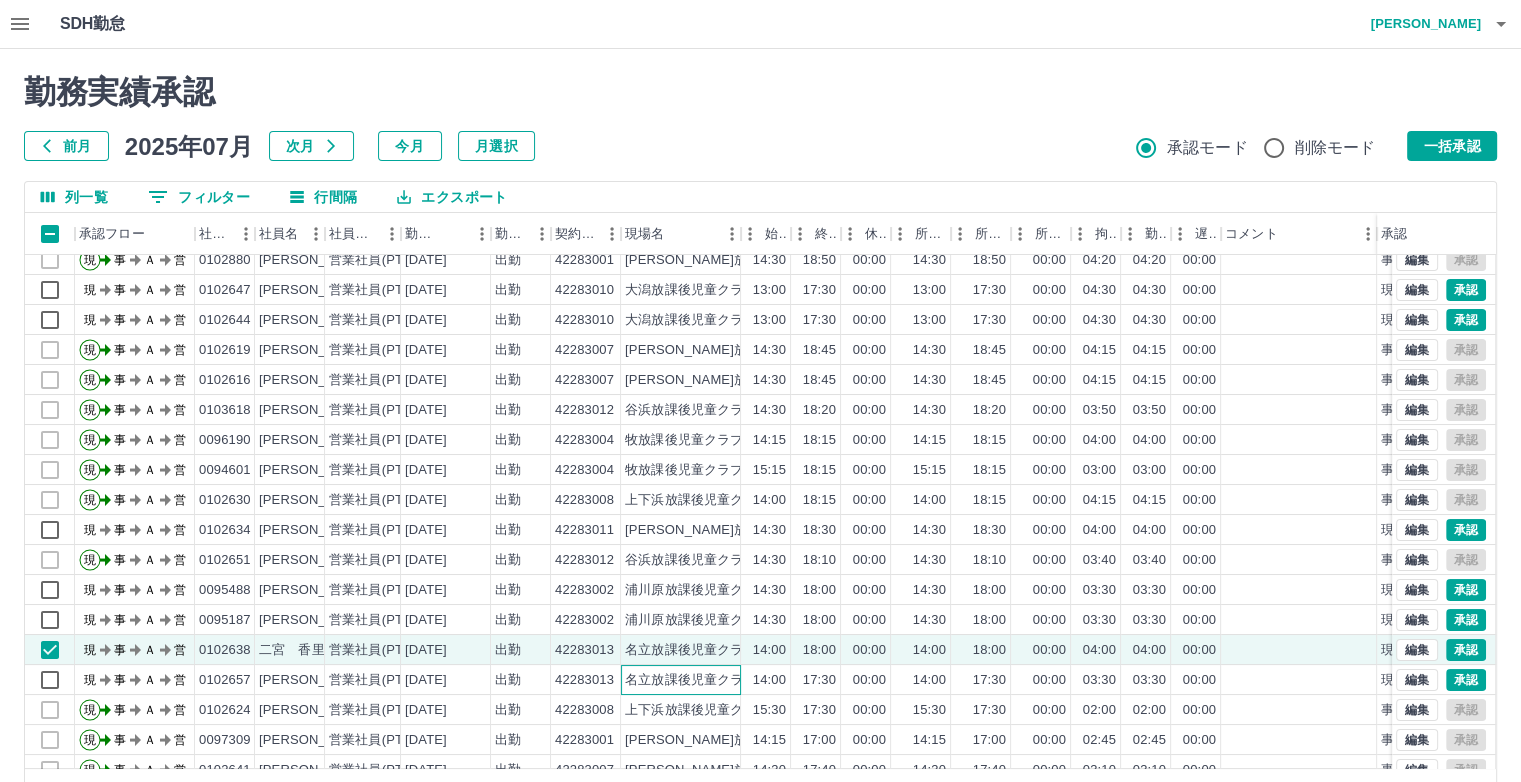 click on "名立放課後児童クラブ" at bounding box center [681, 680] 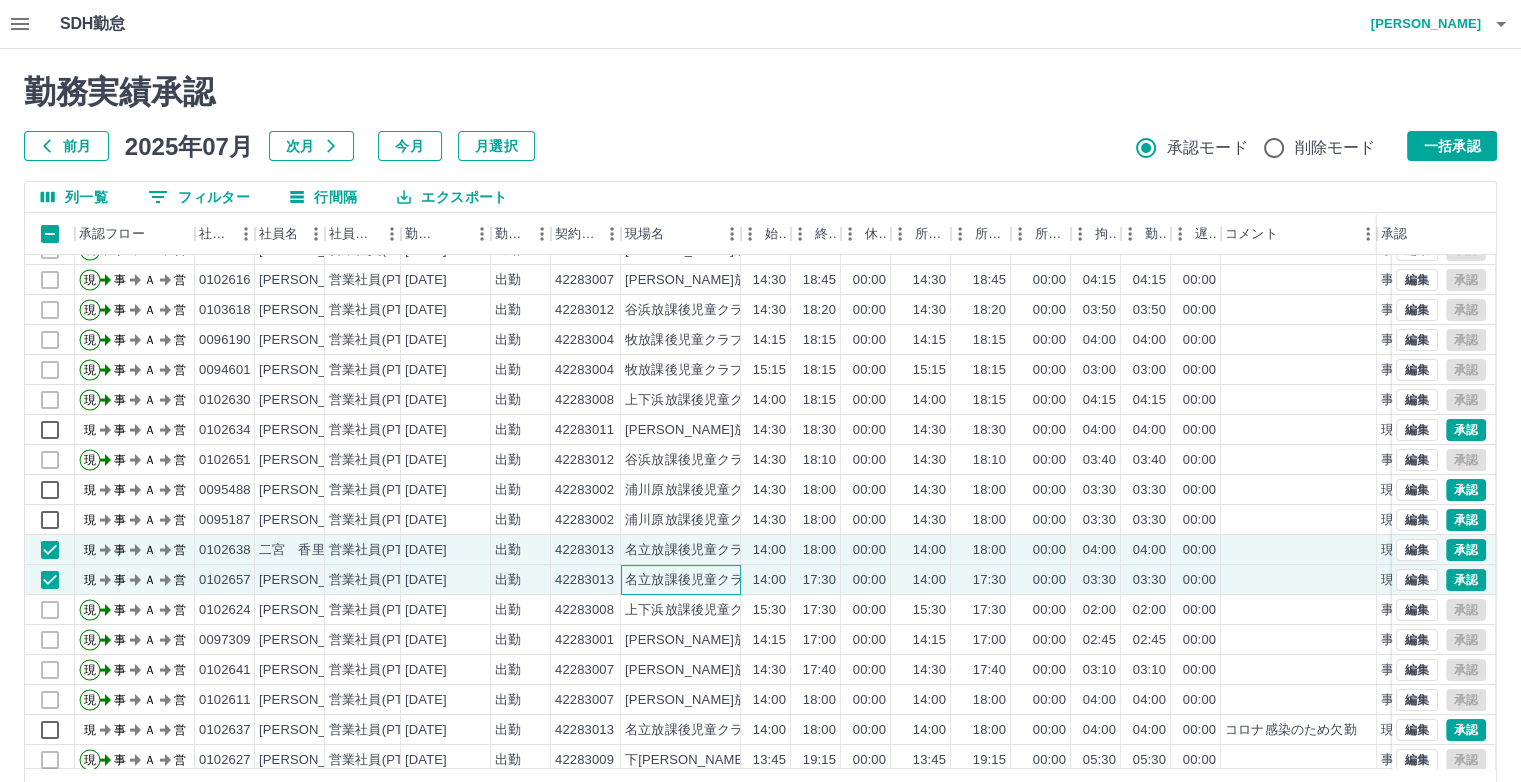 scroll, scrollTop: 300, scrollLeft: 0, axis: vertical 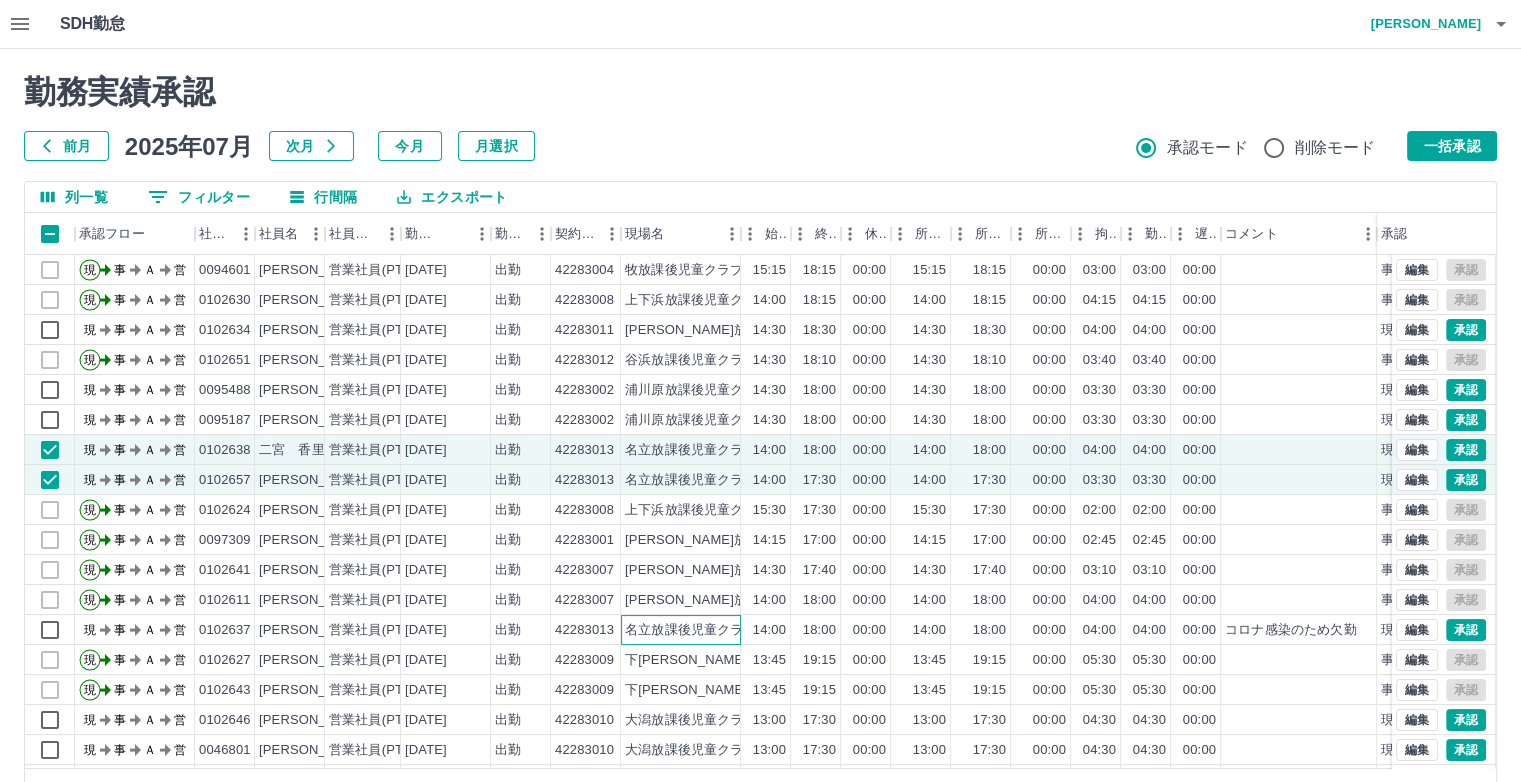 click on "名立放課後児童クラブ" at bounding box center (691, 630) 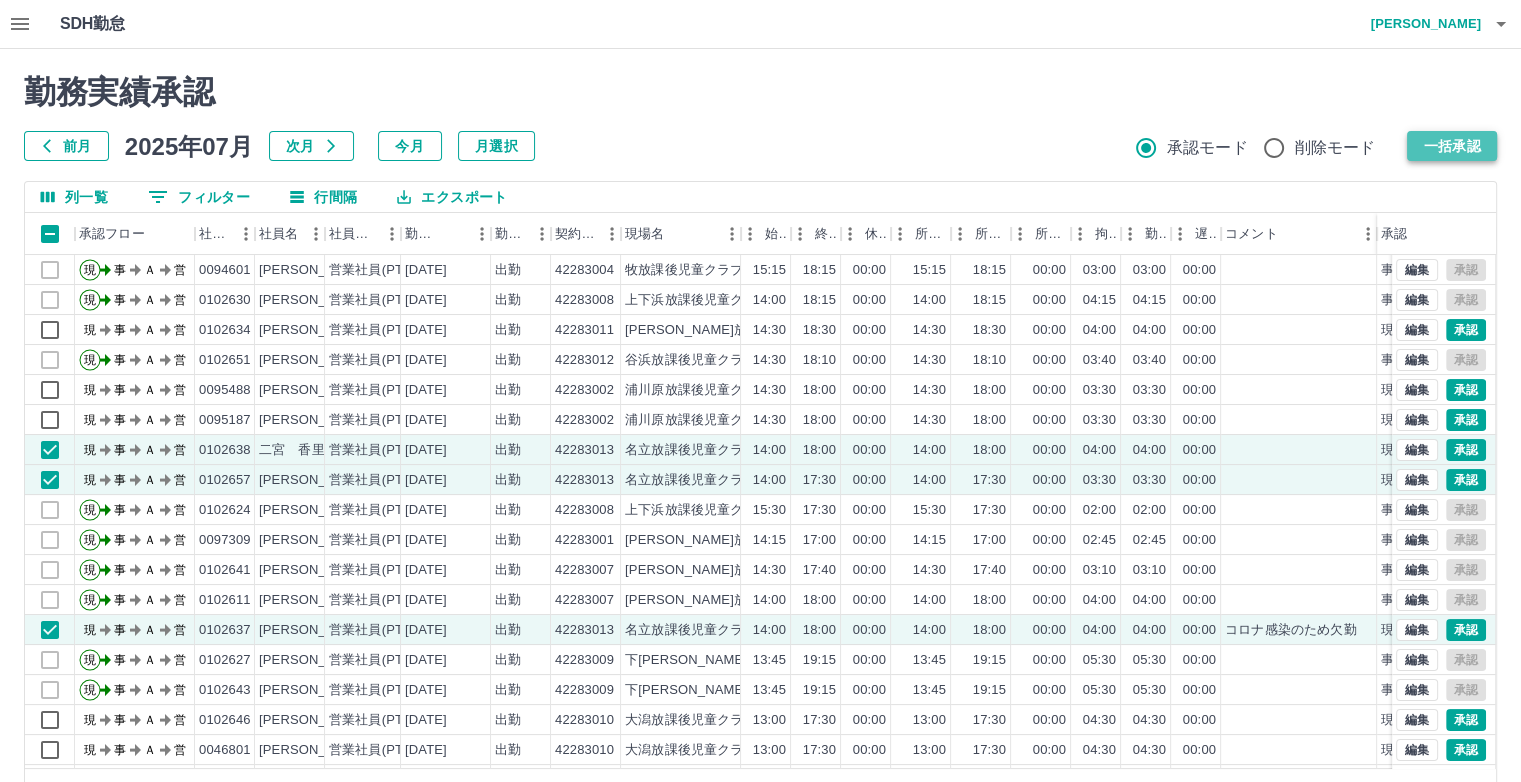 click on "一括承認" at bounding box center (1452, 146) 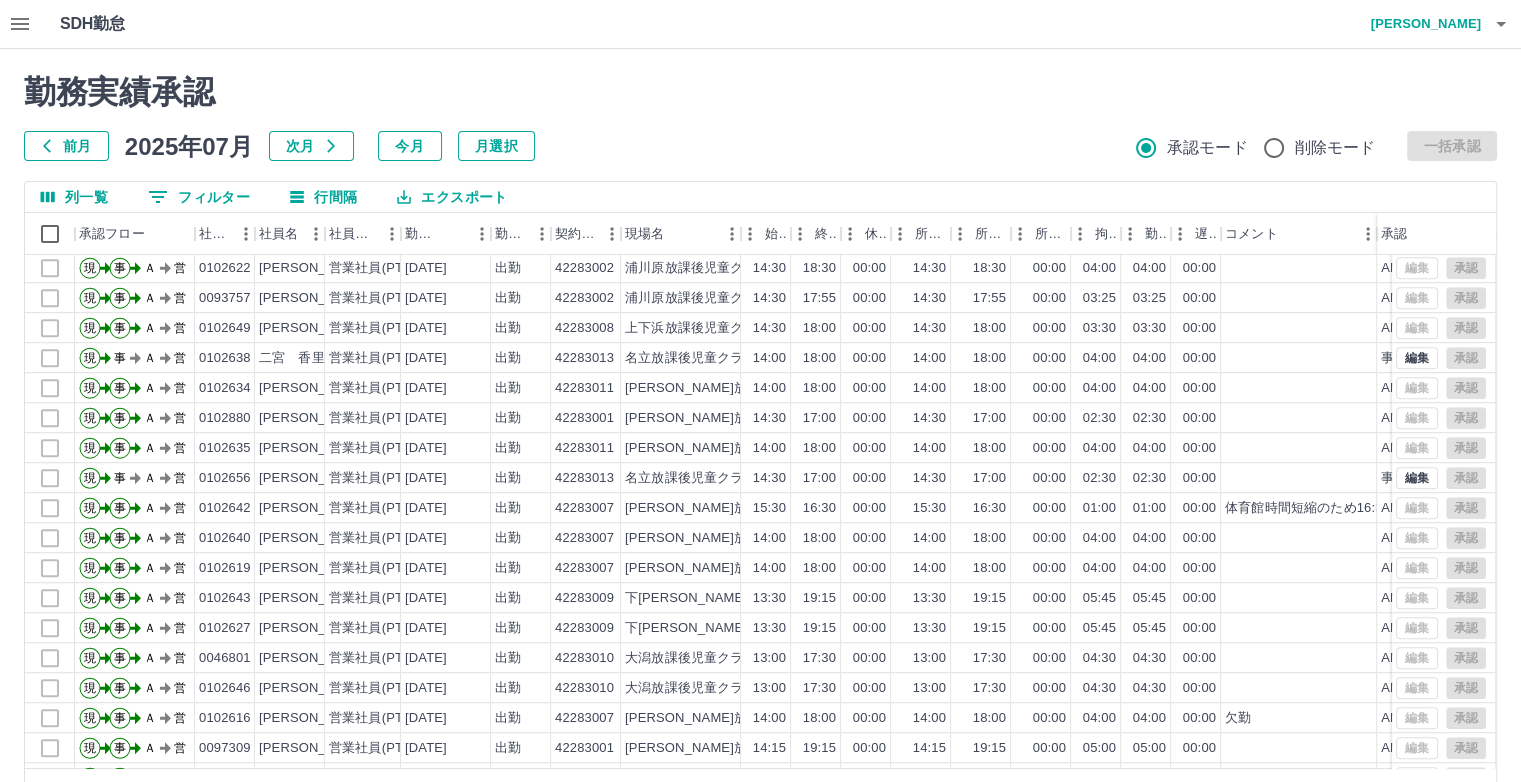 scroll, scrollTop: 1200, scrollLeft: 0, axis: vertical 